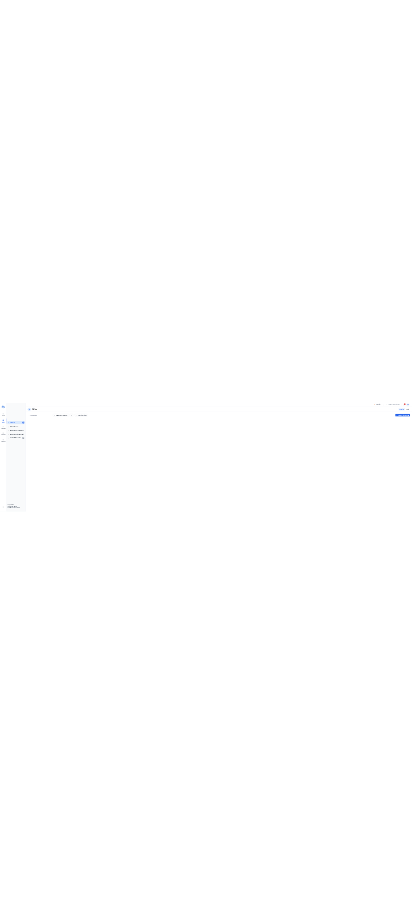 scroll, scrollTop: 0, scrollLeft: 0, axis: both 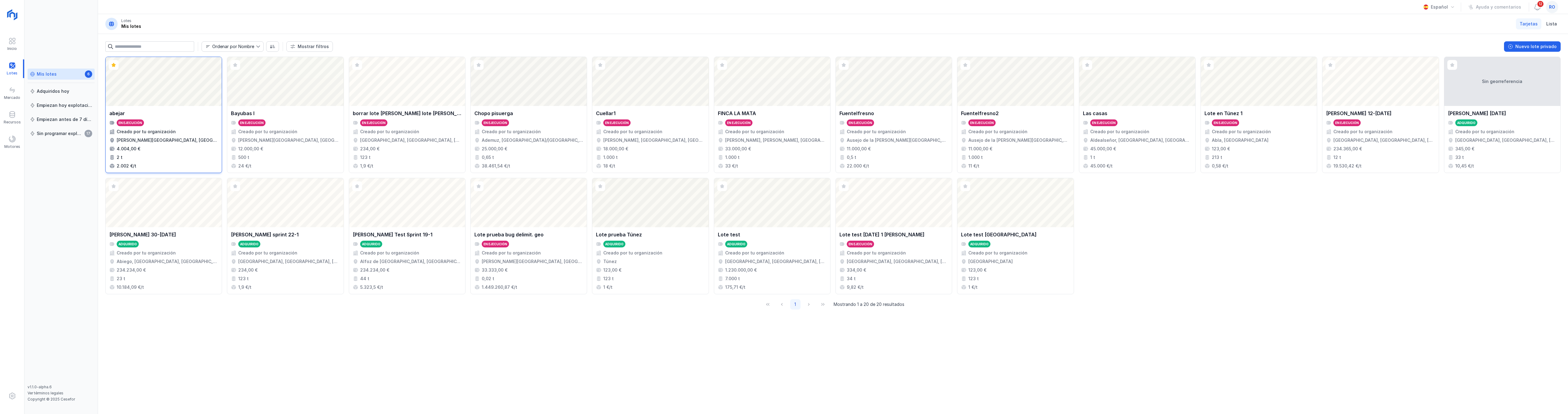 click on "Abrir lote" 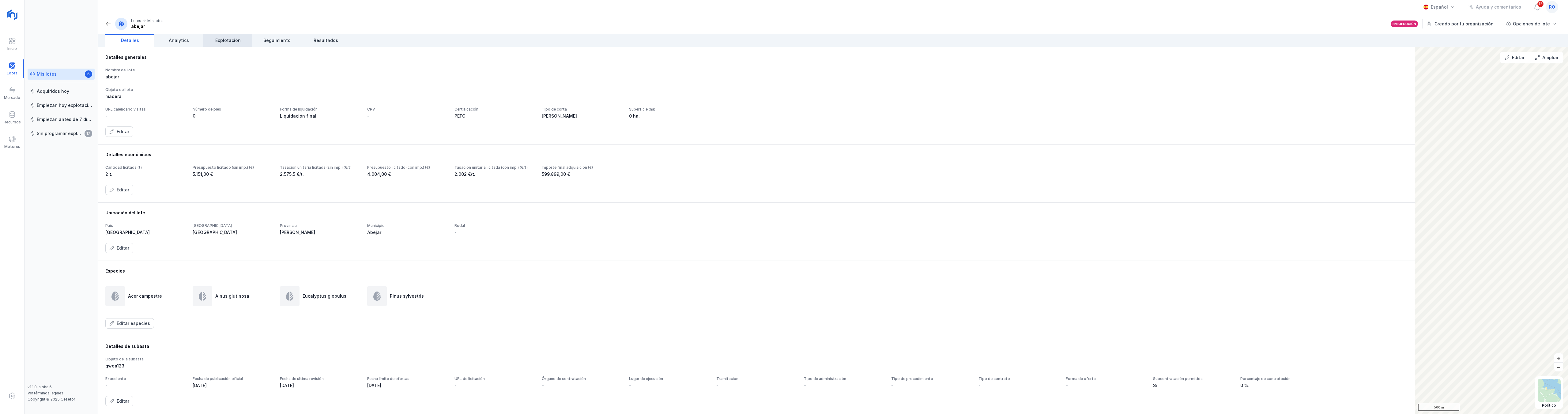 click on "Explotación" at bounding box center [228, 40] 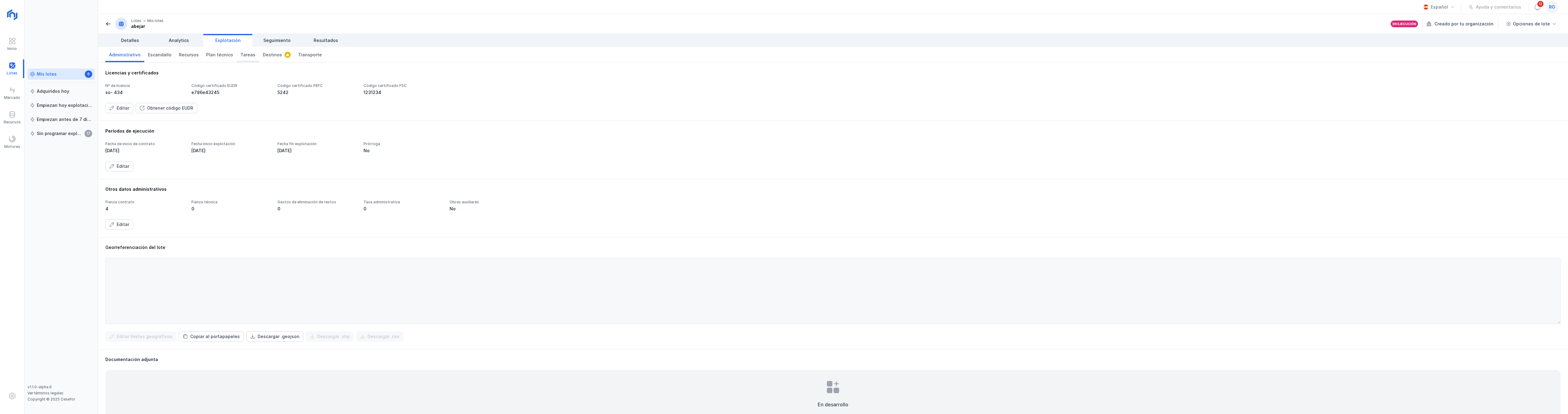 click on "Tareas" at bounding box center [248, 55] 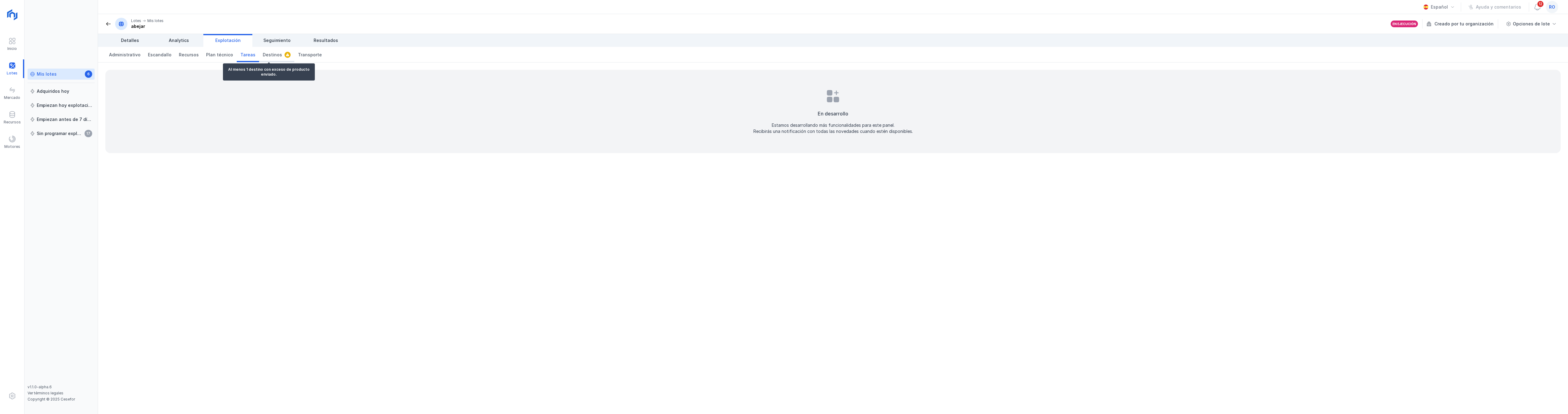 click on "Destinos" at bounding box center [277, 55] 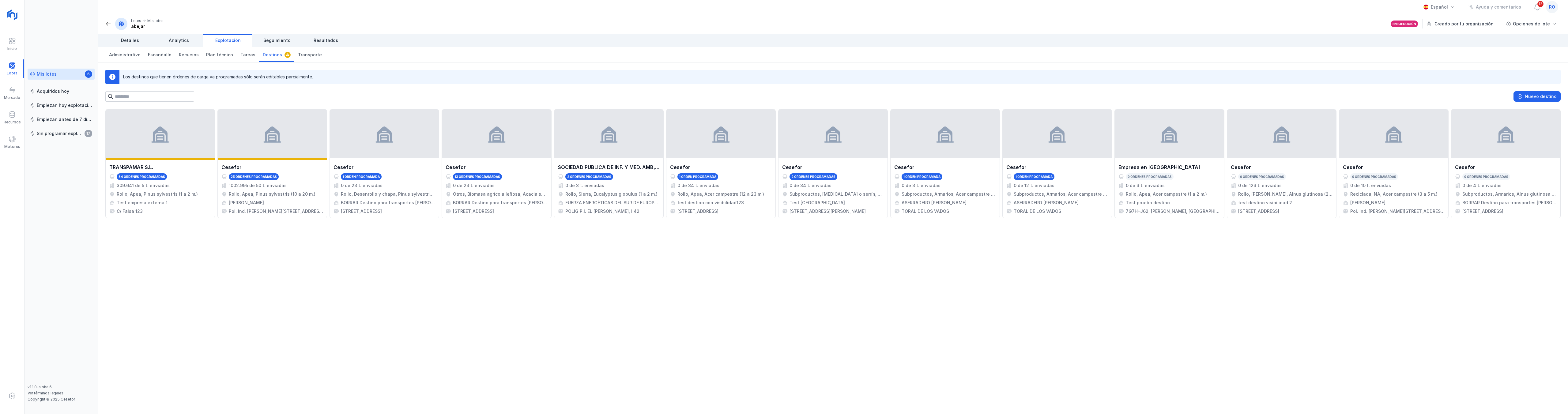 click on "Los destinos que tienen órdenes de carga ya programadas sólo serán editables parcialmente. Nuevo destino" at bounding box center (833, 82) 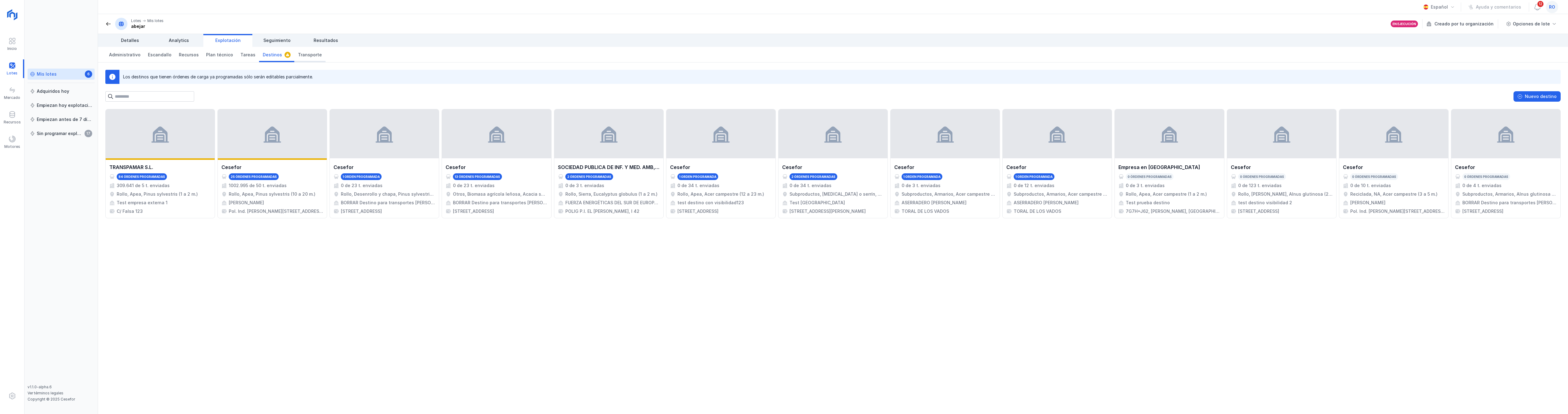 click on "Transporte" at bounding box center (310, 55) 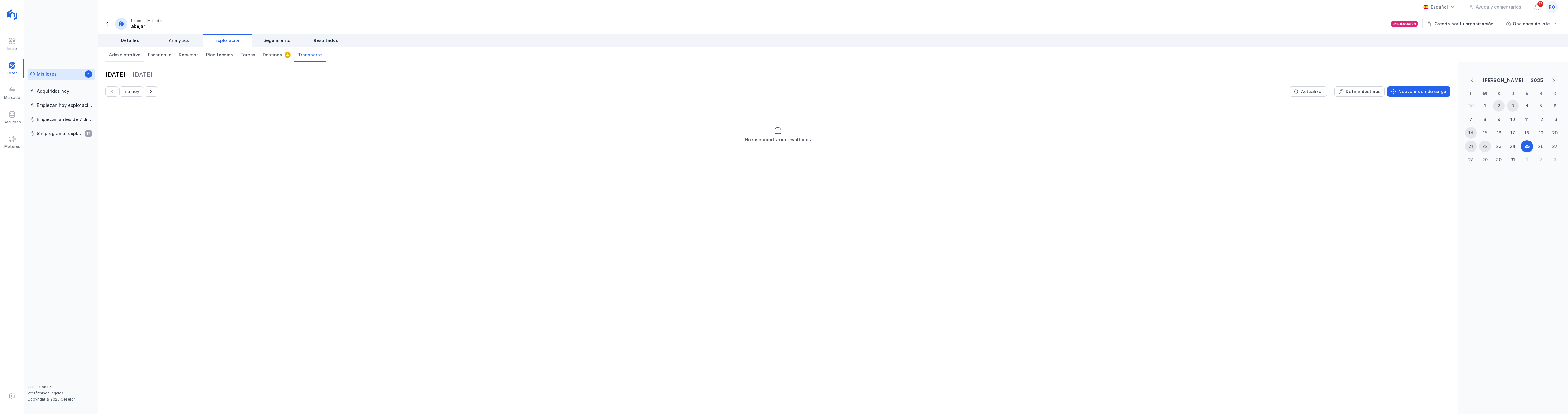 click on "Administrativo" at bounding box center (125, 55) 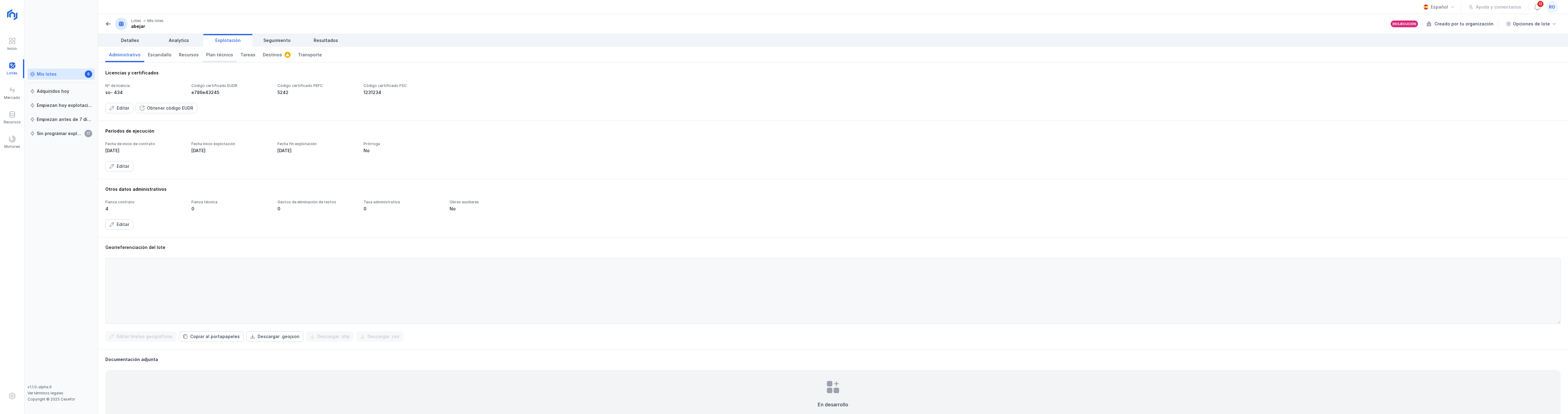 click on "Plan técnico" at bounding box center (220, 55) 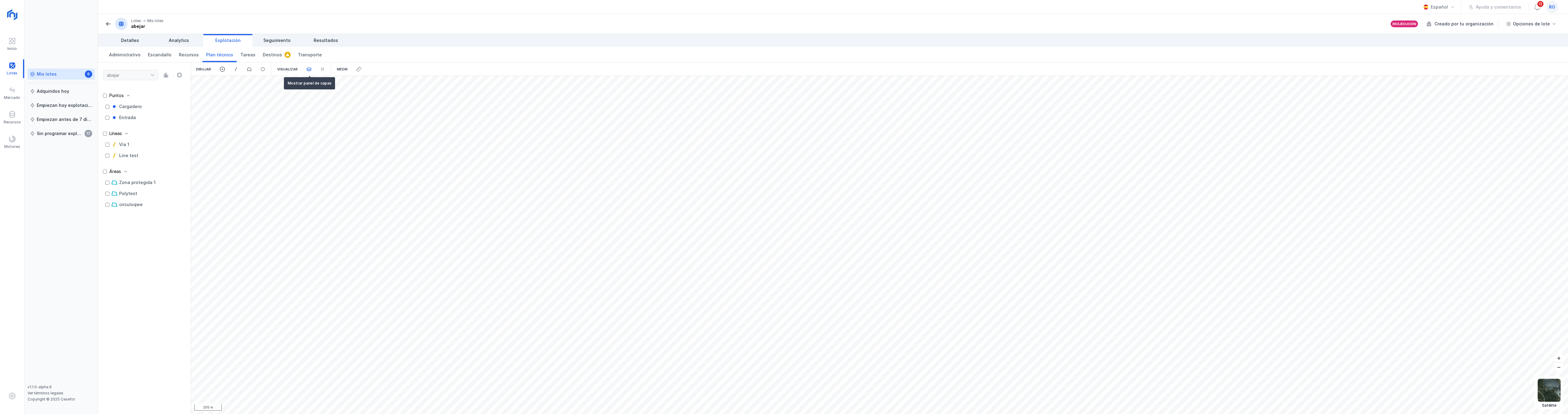 click 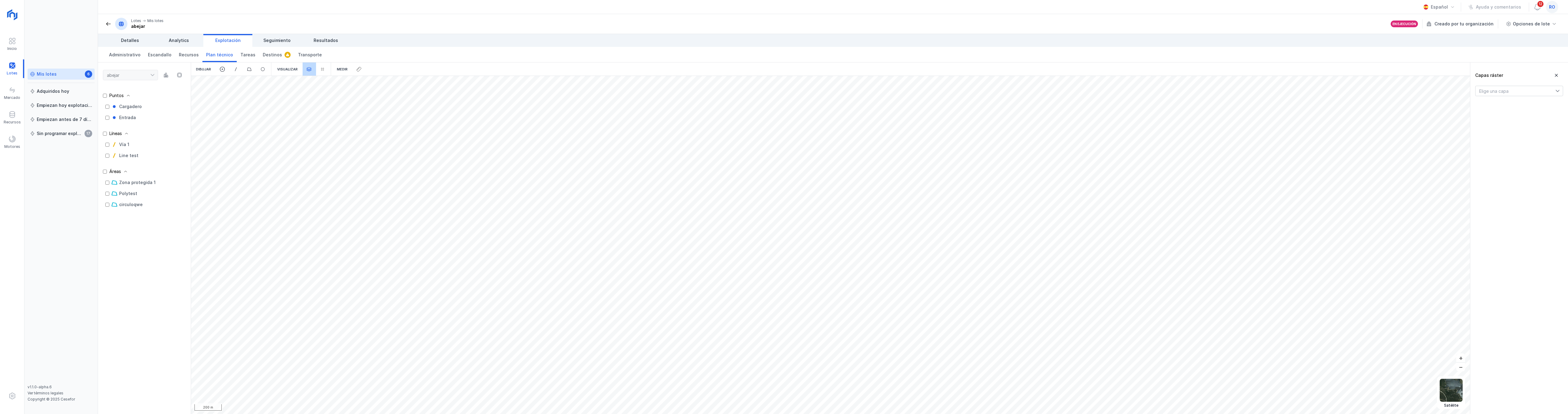 click 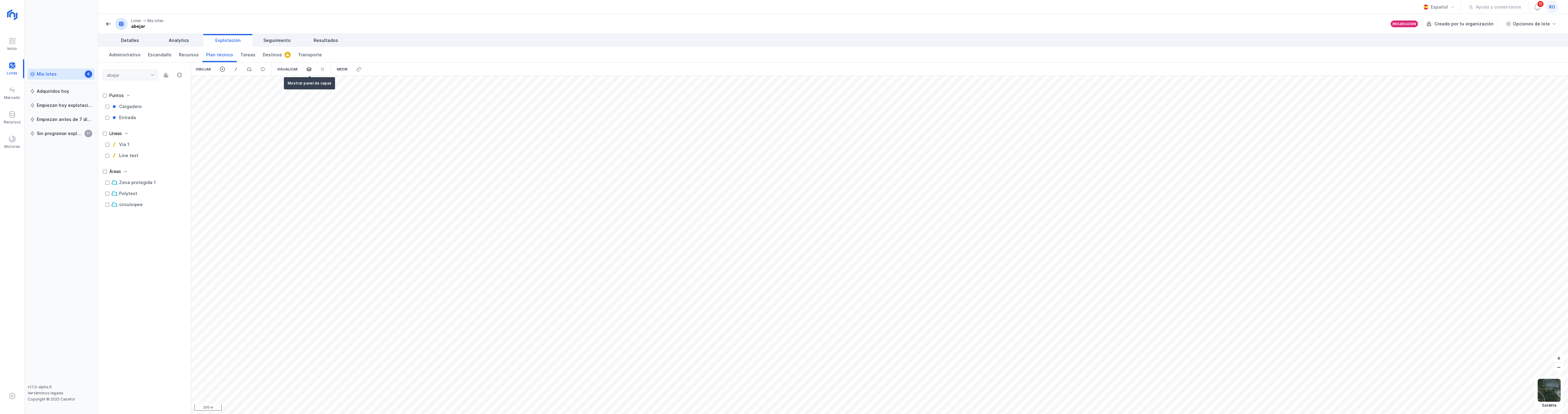 click on "Visualizar" at bounding box center [287, 69] 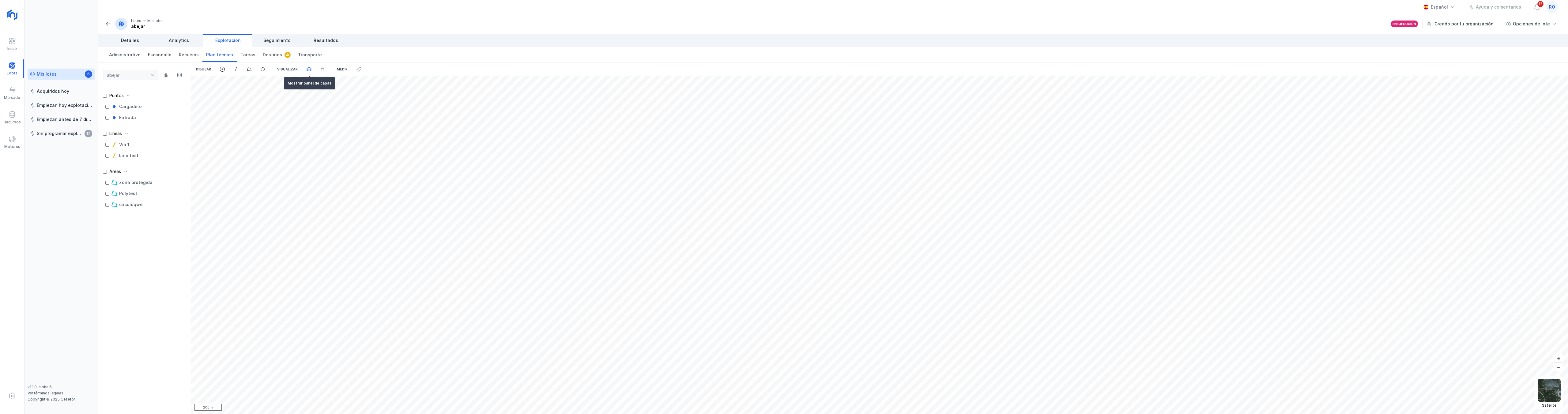 click 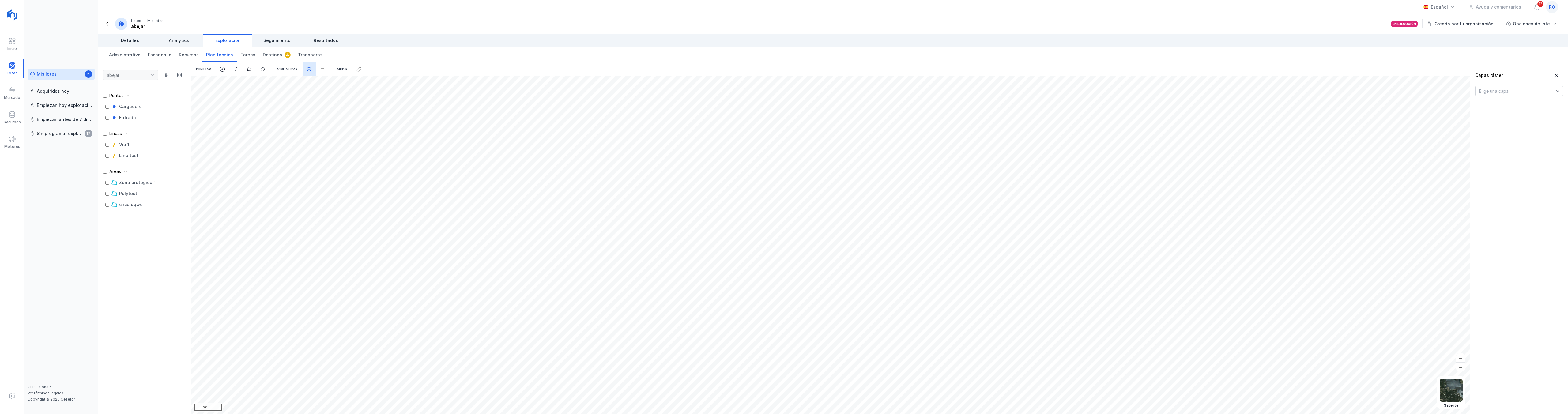 click on "Elige una capa" at bounding box center [1515, 91] 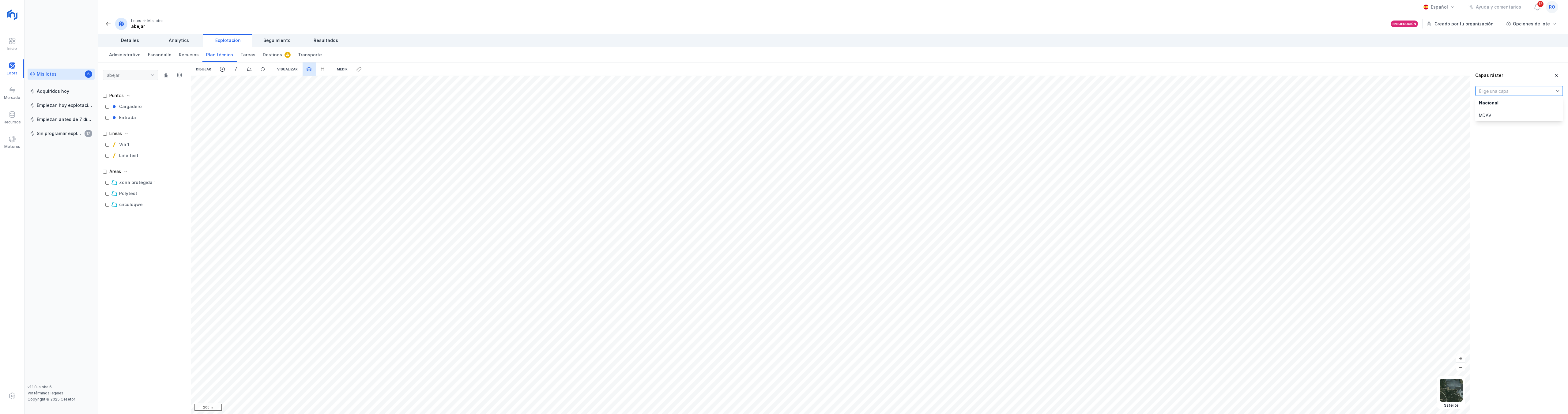 click on "Elige una capa" at bounding box center (1515, 91) 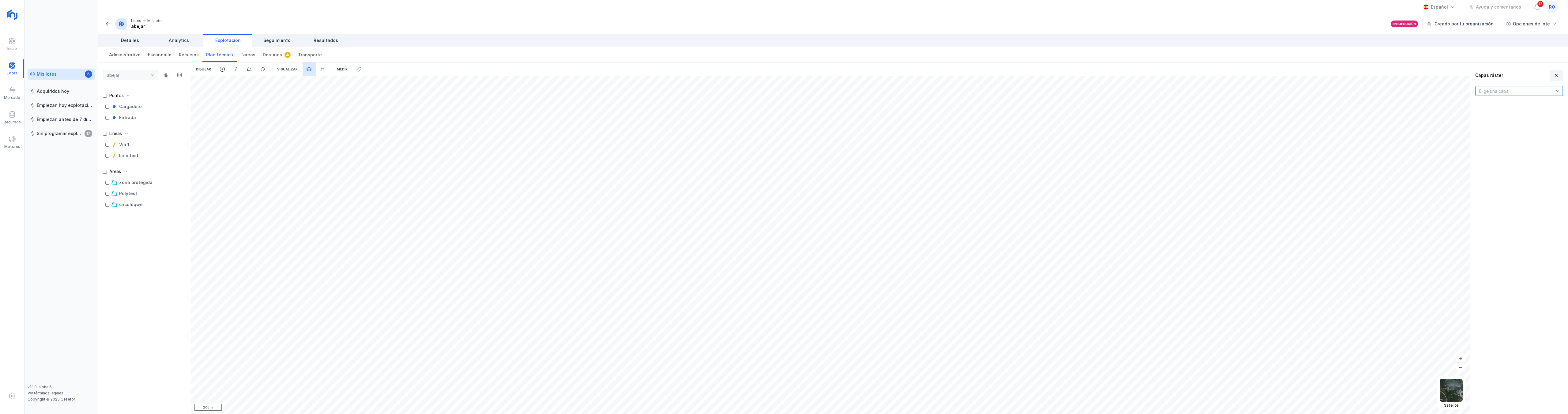 click at bounding box center [1556, 75] 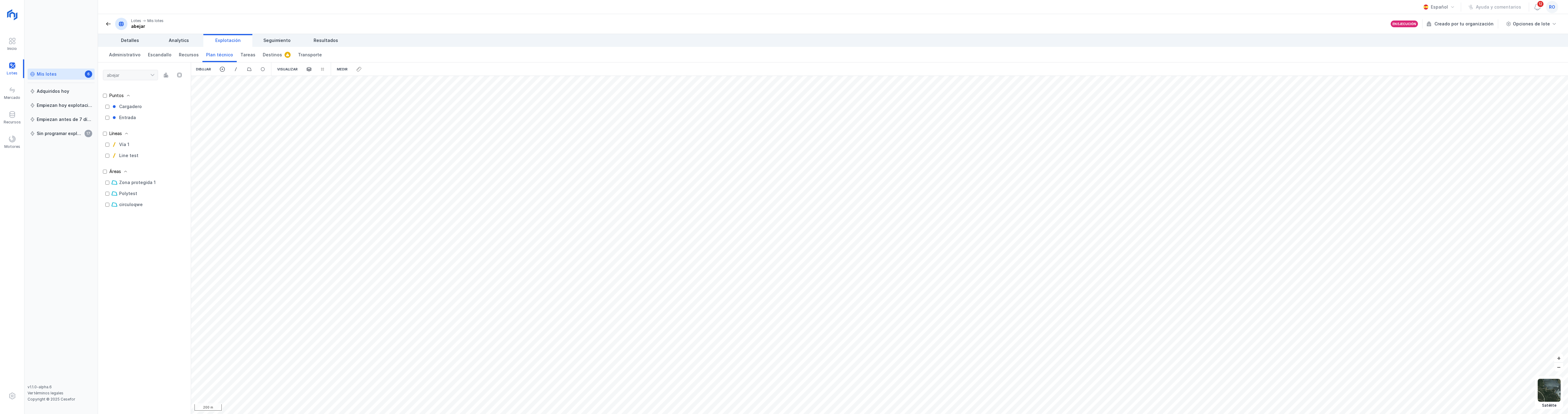 click at bounding box center (316, 69) 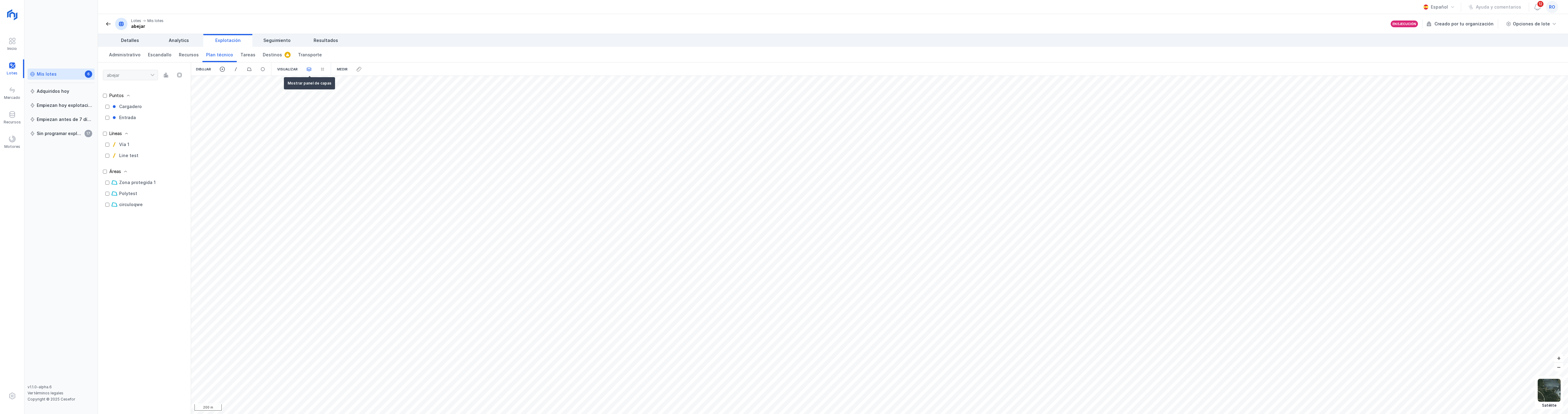 click 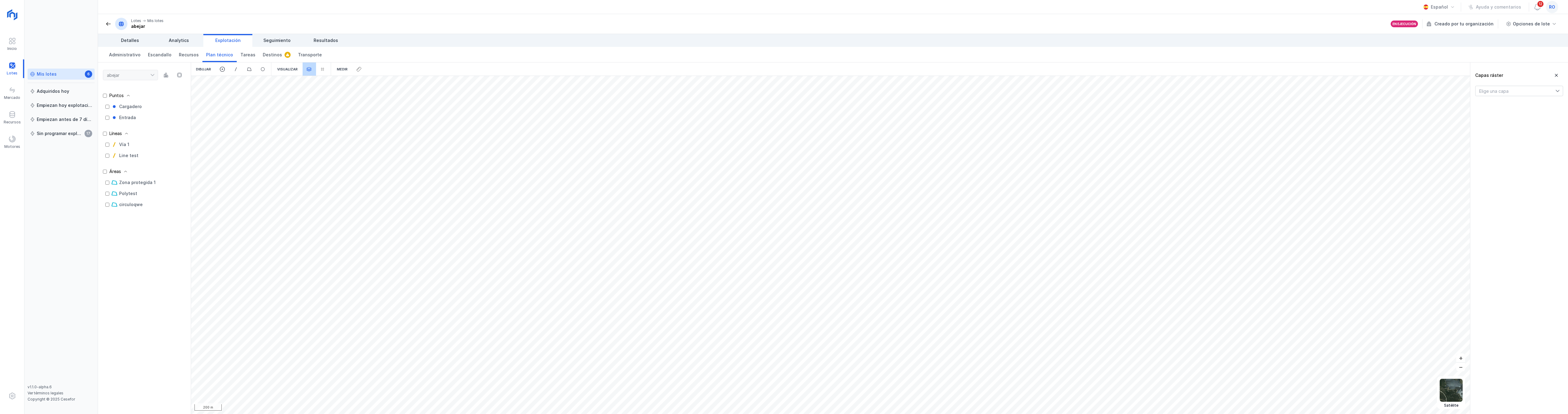click 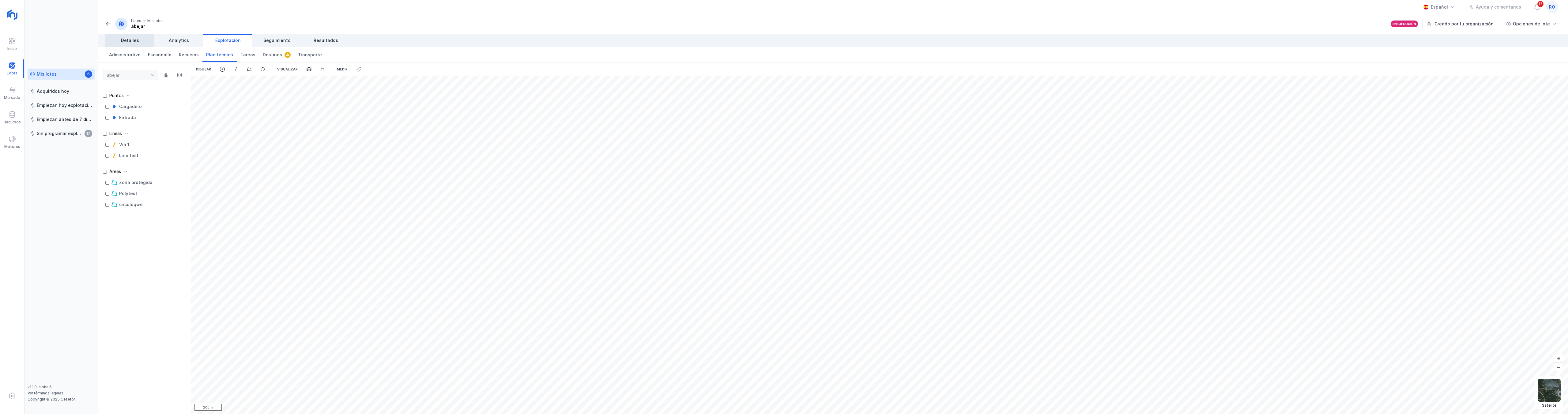click on "Detalles" at bounding box center [130, 40] 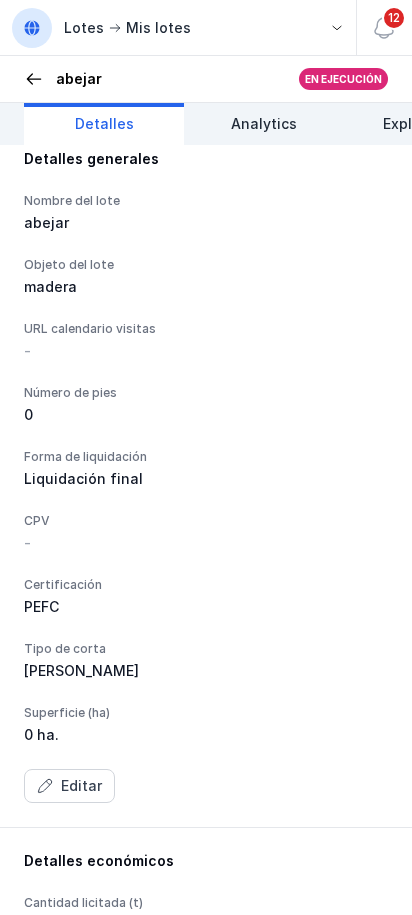 scroll, scrollTop: 283, scrollLeft: 0, axis: vertical 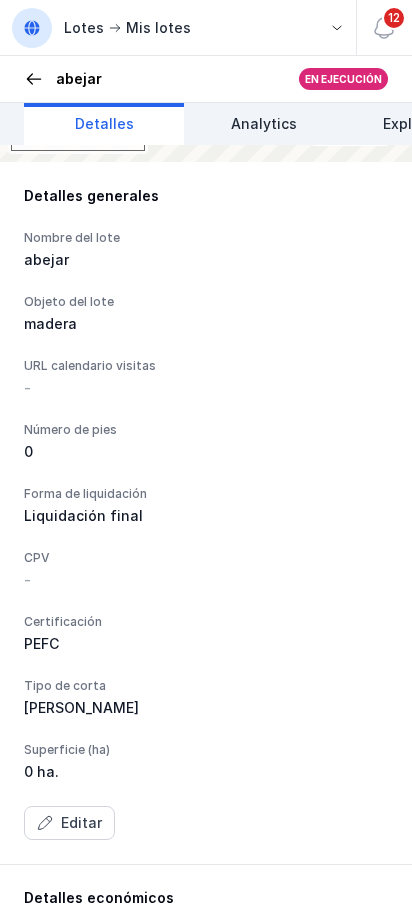click on "Analytics" at bounding box center (264, 124) 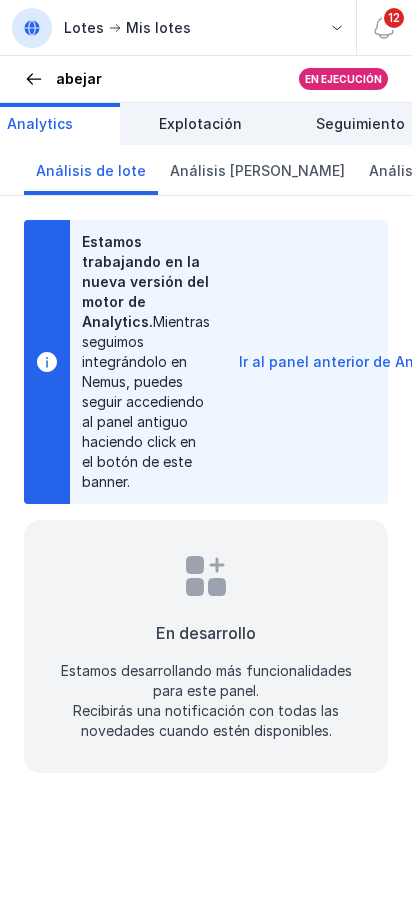 scroll, scrollTop: 0, scrollLeft: 230, axis: horizontal 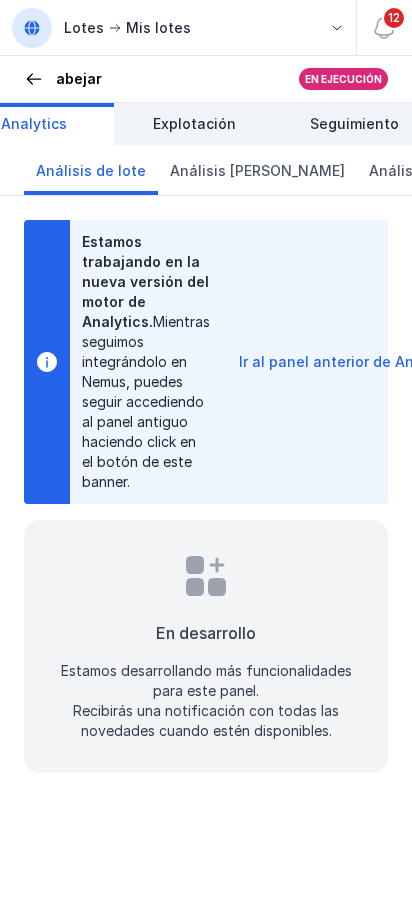 click on "Explotación" at bounding box center [194, 124] 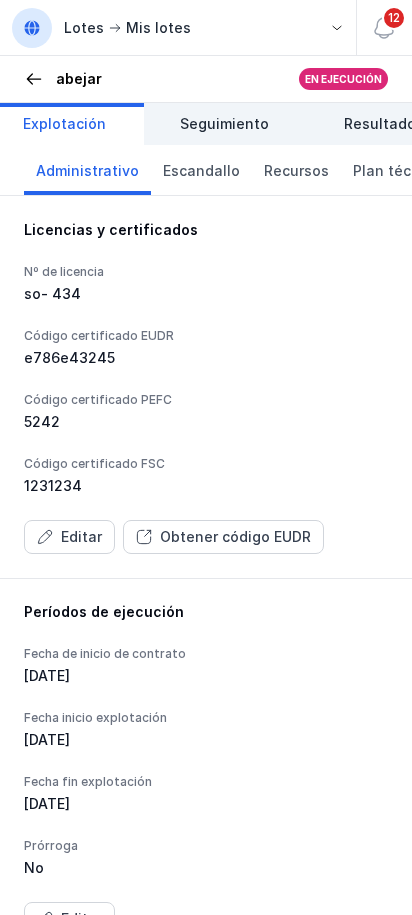 scroll, scrollTop: 0, scrollLeft: 436, axis: horizontal 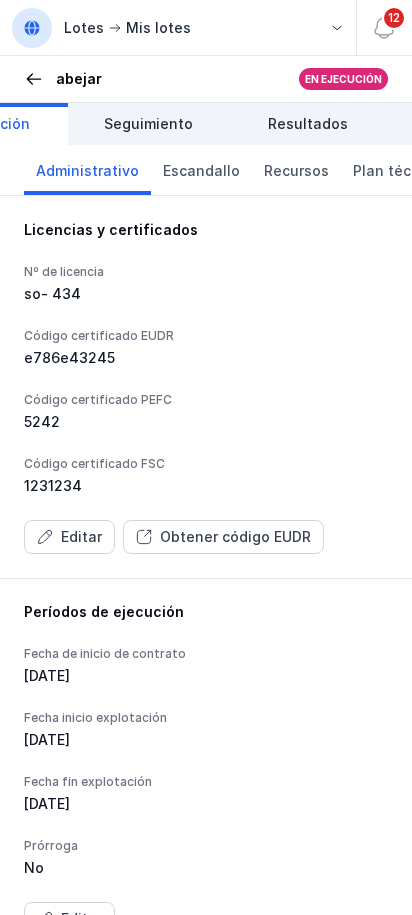 click on "Resultados" at bounding box center (308, 124) 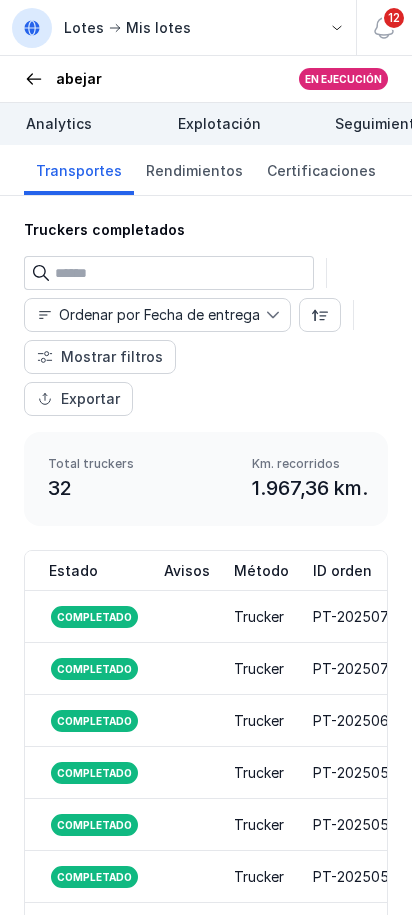 scroll, scrollTop: 0, scrollLeft: 0, axis: both 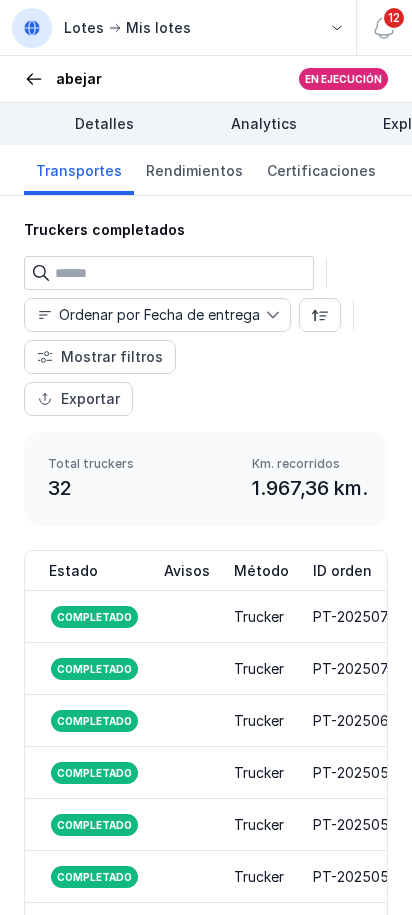 click on "Detalles" at bounding box center (104, 124) 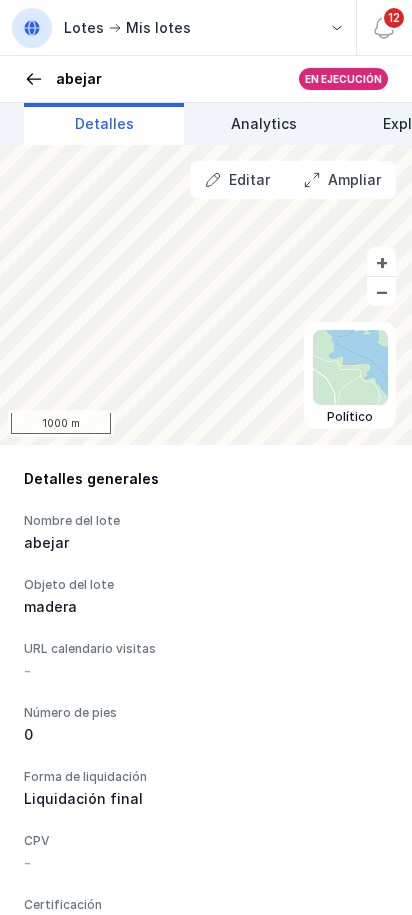 click at bounding box center (34, 79) 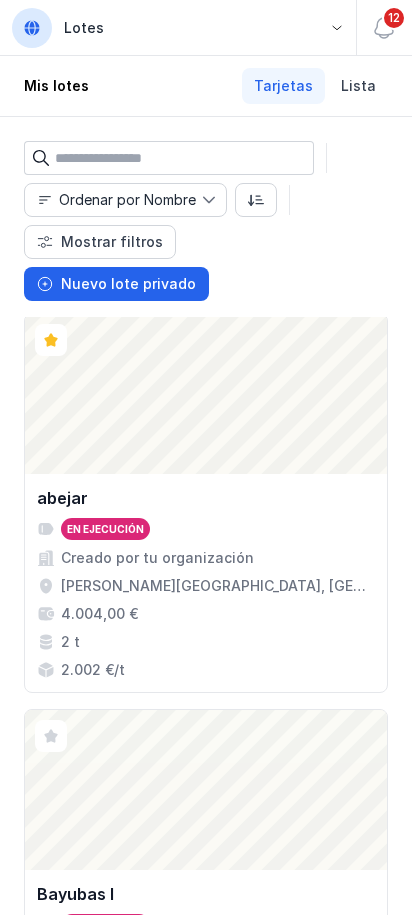 scroll, scrollTop: 0, scrollLeft: 0, axis: both 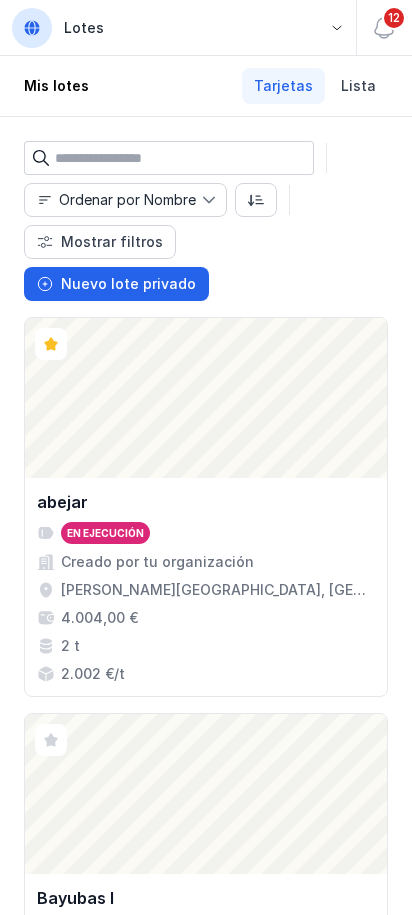click on "Abrir lote" 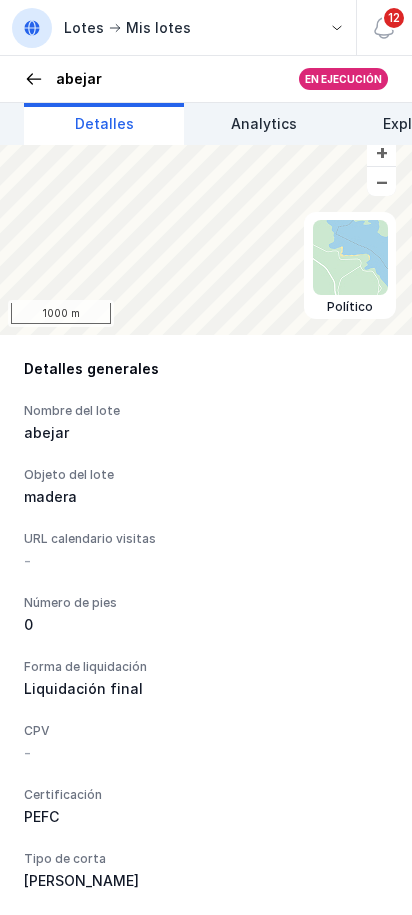 scroll, scrollTop: 108, scrollLeft: 0, axis: vertical 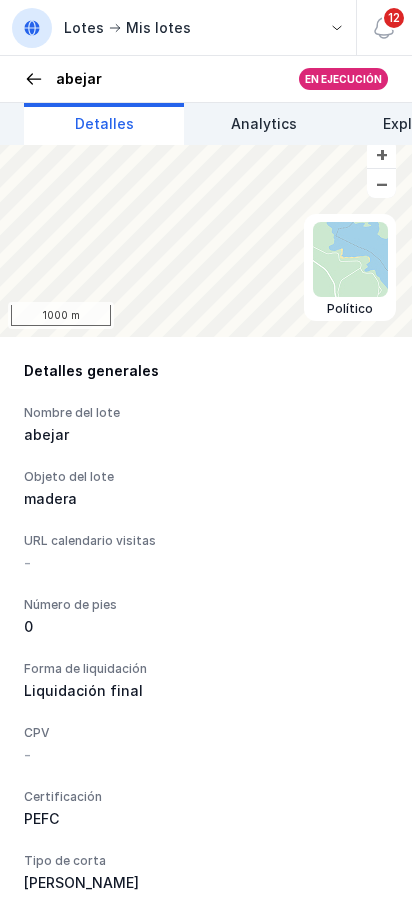 click at bounding box center [34, 79] 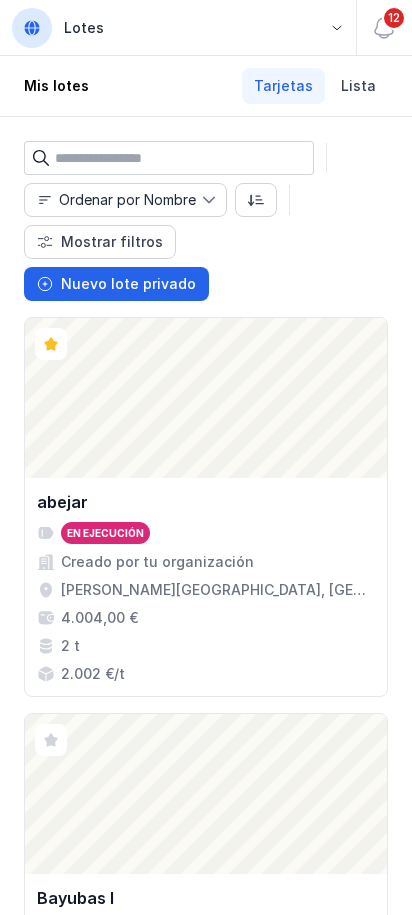 click on "Lista" at bounding box center (358, 86) 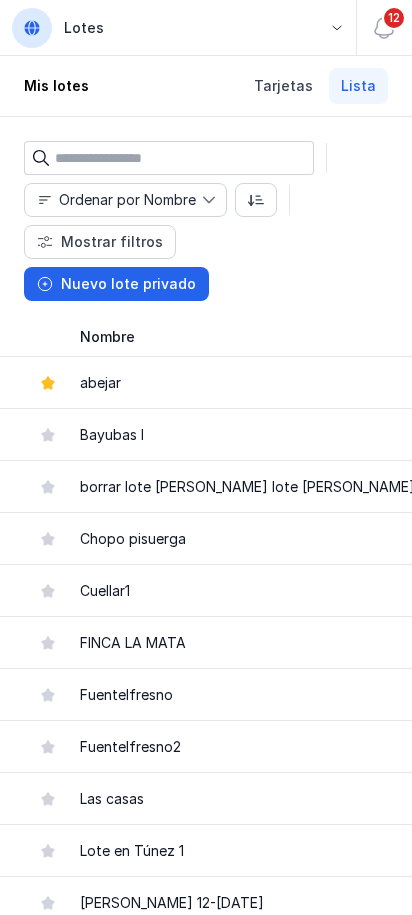 click on "Tarjetas" at bounding box center [283, 86] 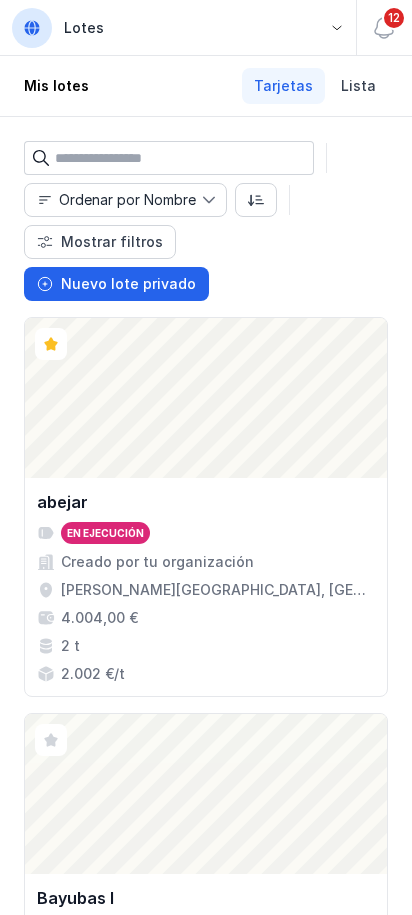 click on "12" at bounding box center [384, 28] 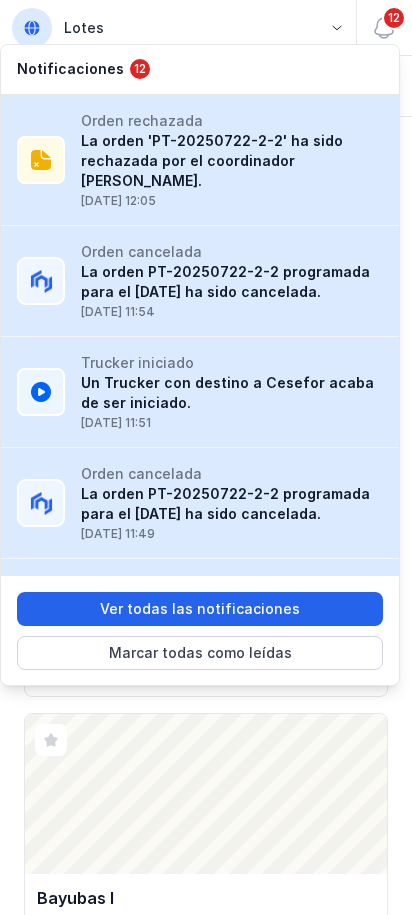 click at bounding box center (384, 28) 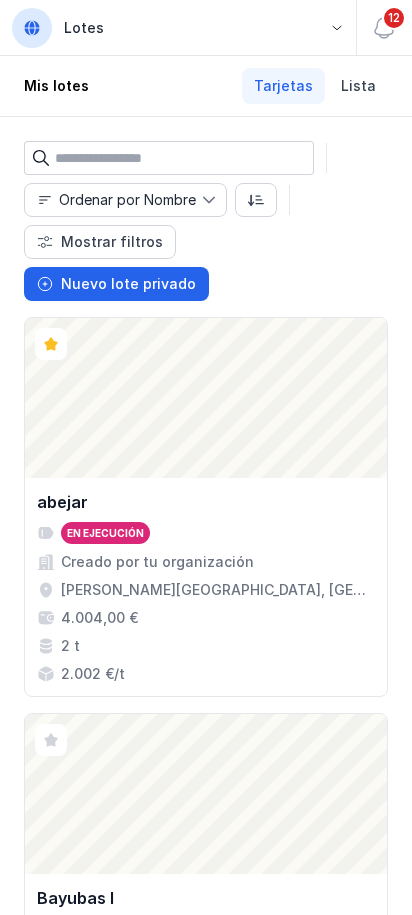 click on "Lotes" at bounding box center (178, 27) 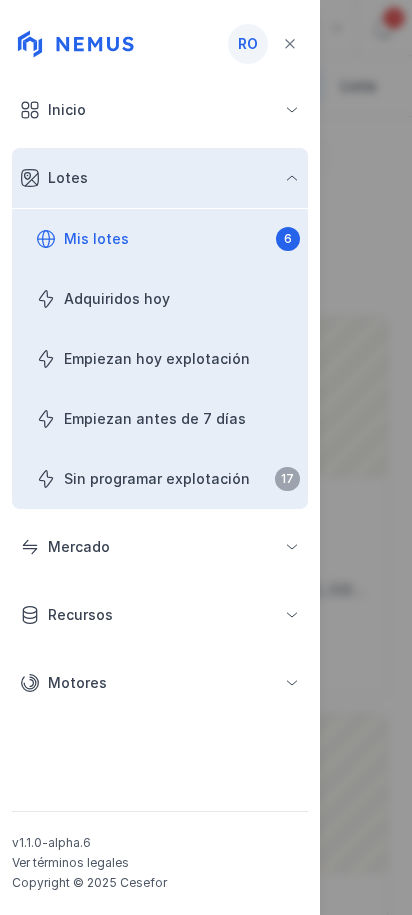 click 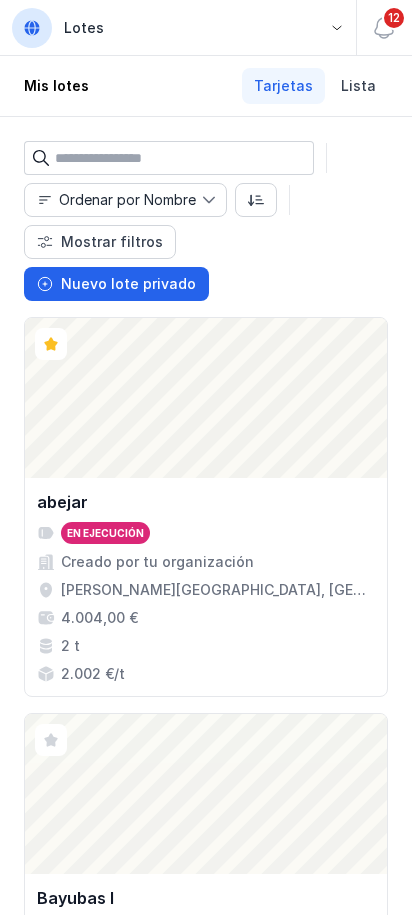 click on "Lotes" at bounding box center [178, 27] 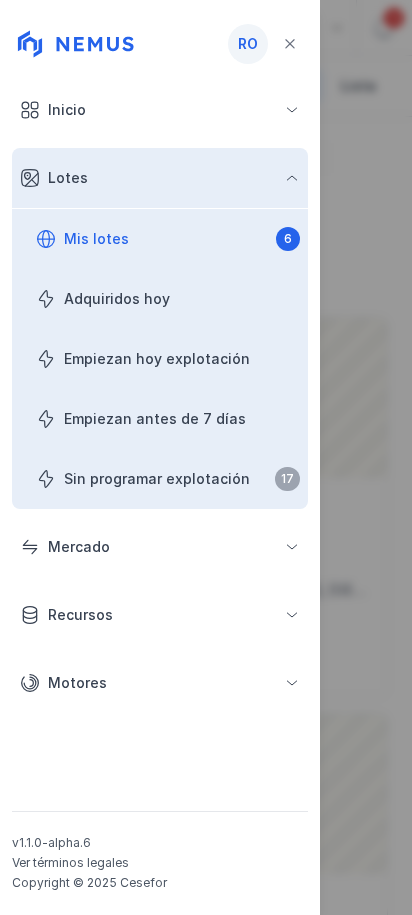 click on "Mercado" 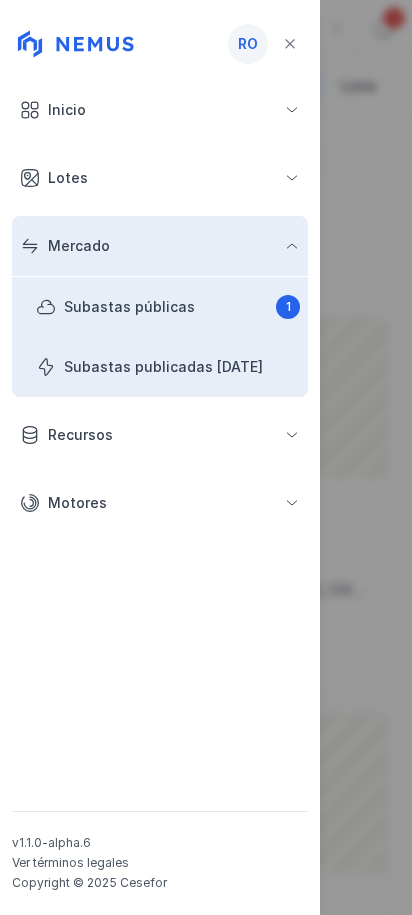 click on "Lotes" 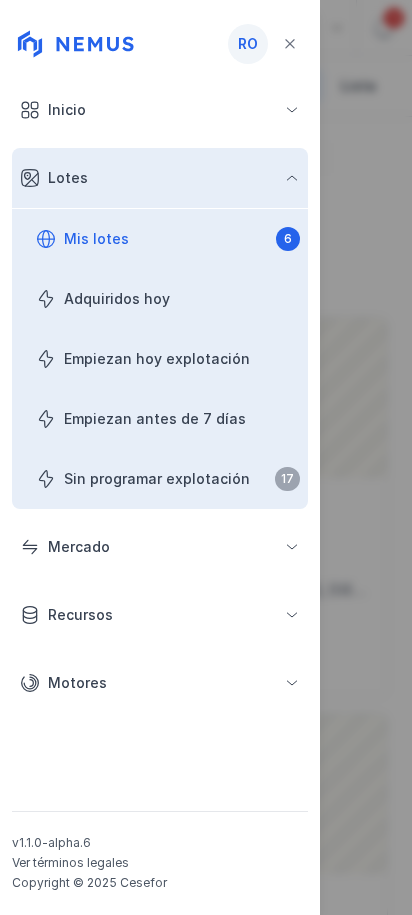 click on "Mercado" 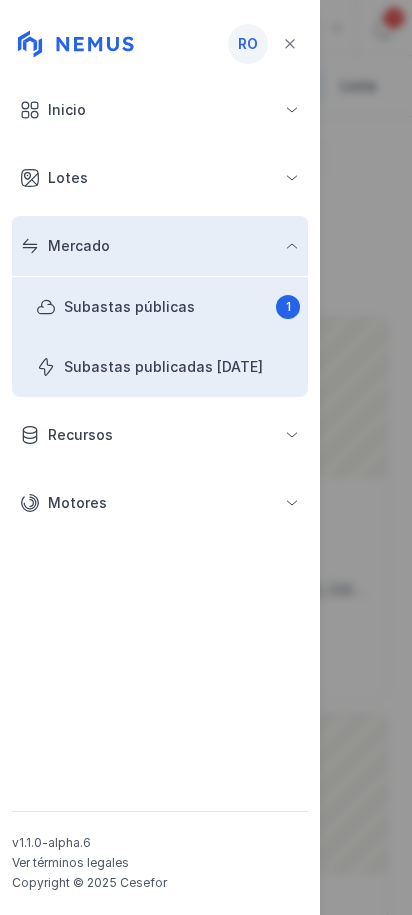 click on "Recursos" 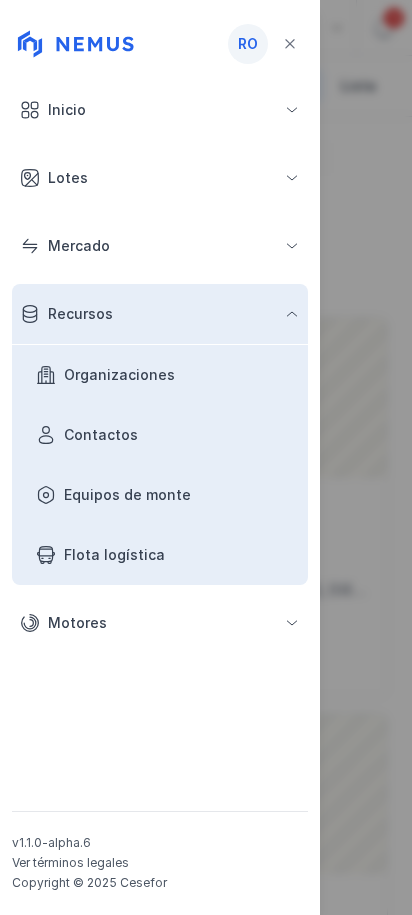 click on "Mercado" 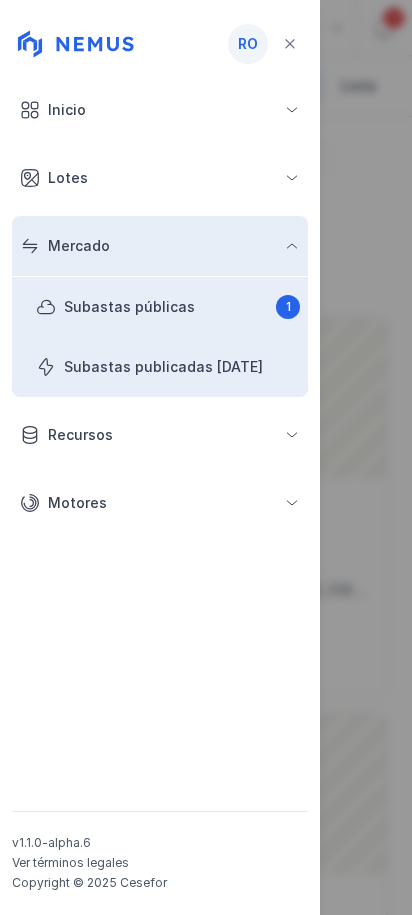 click on "Recursos" 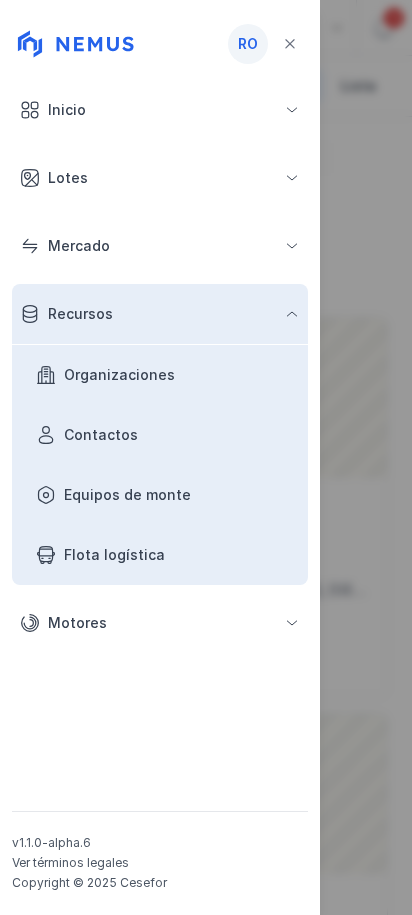 click on "Organizaciones" at bounding box center [168, 375] 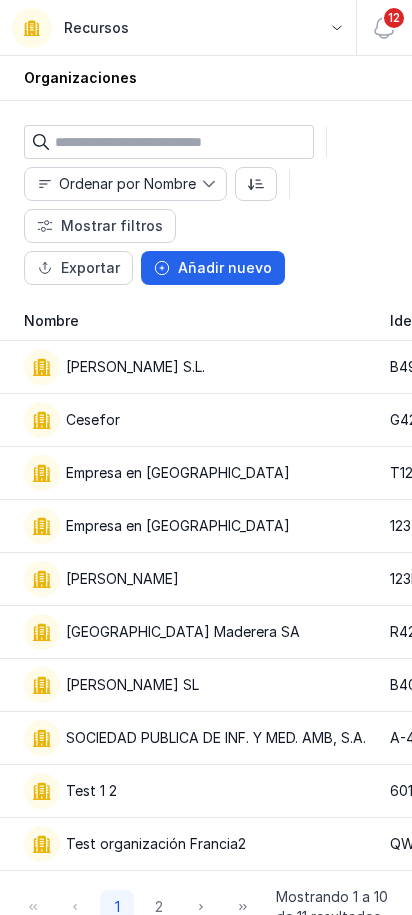 click on "Recursos" at bounding box center (96, 28) 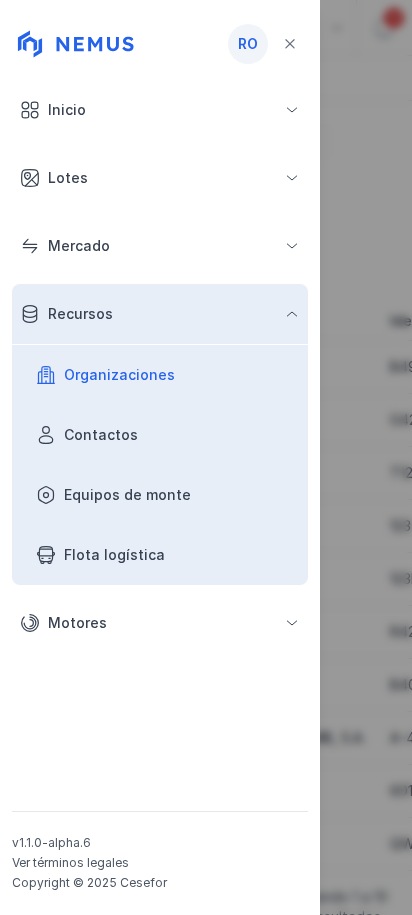 click on "Inicio" 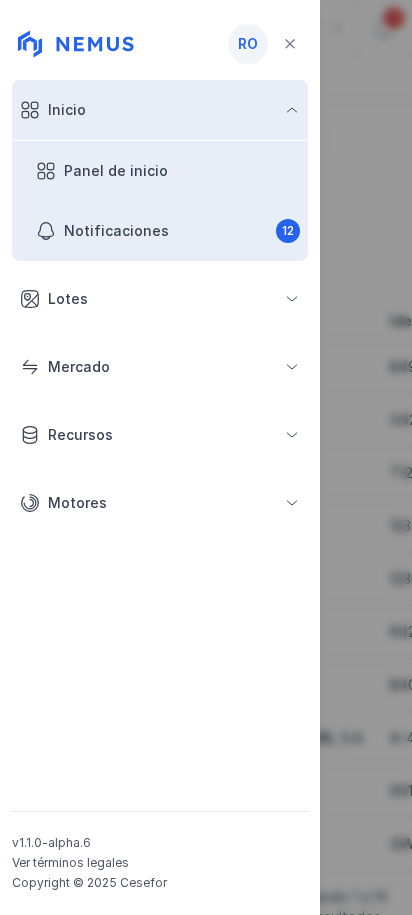 click on "Panel de inicio" at bounding box center (168, 171) 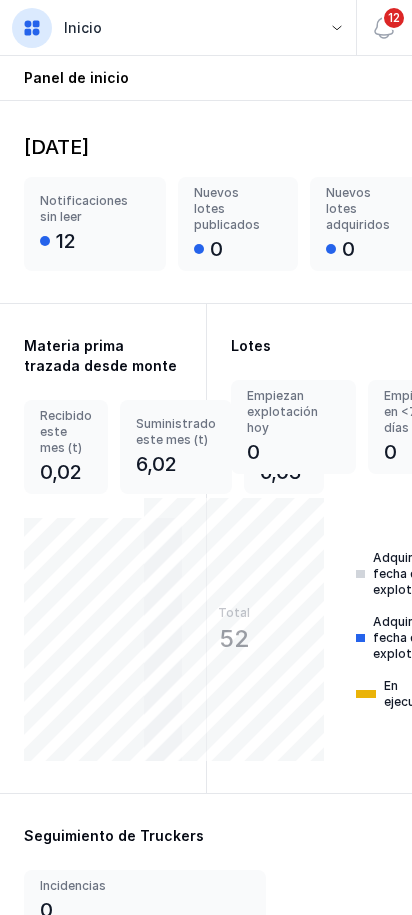 click on "Inicio" at bounding box center (83, 28) 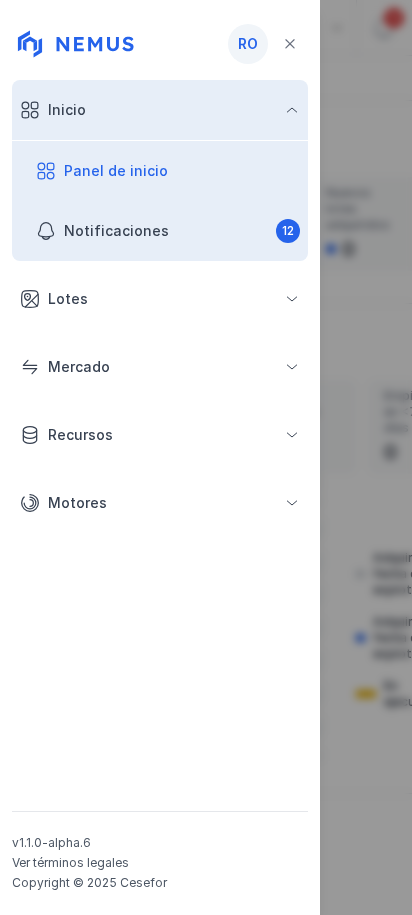 click on "Lotes" 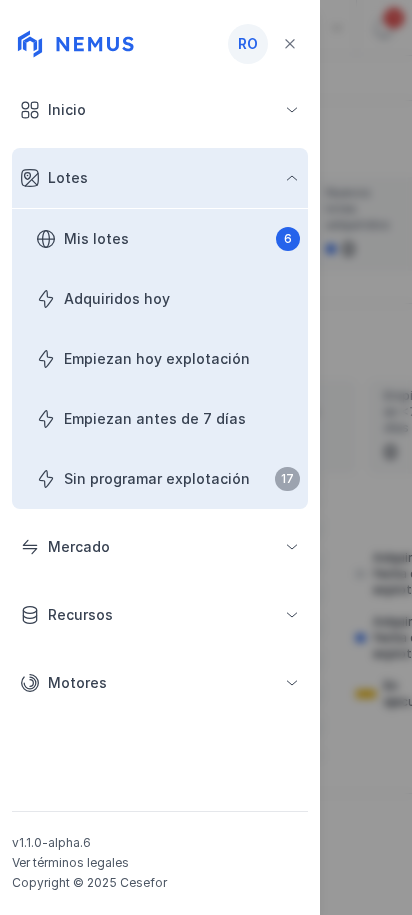 click on "Mis lotes 6" at bounding box center [168, 239] 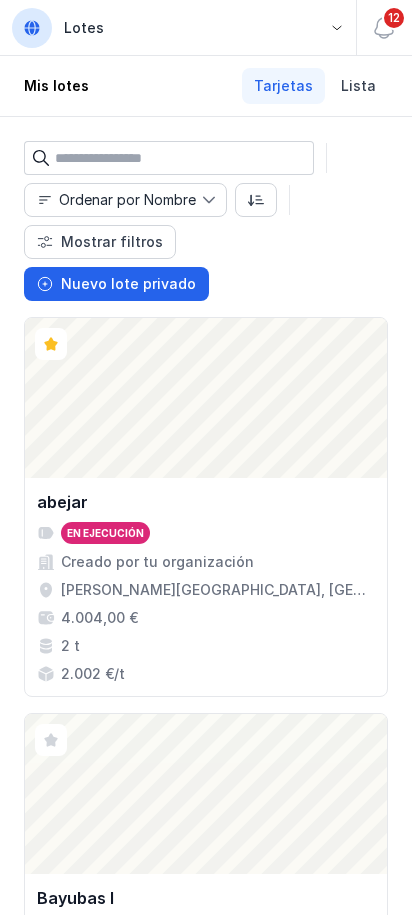 click on "Lotes" at bounding box center (178, 27) 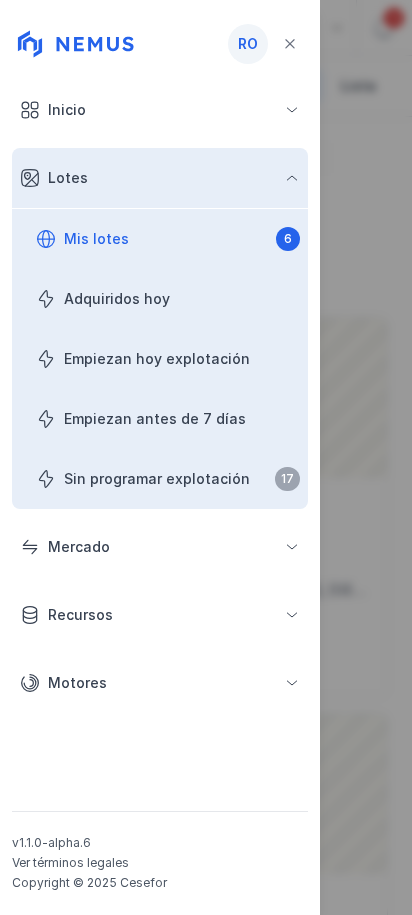 click on "ro" 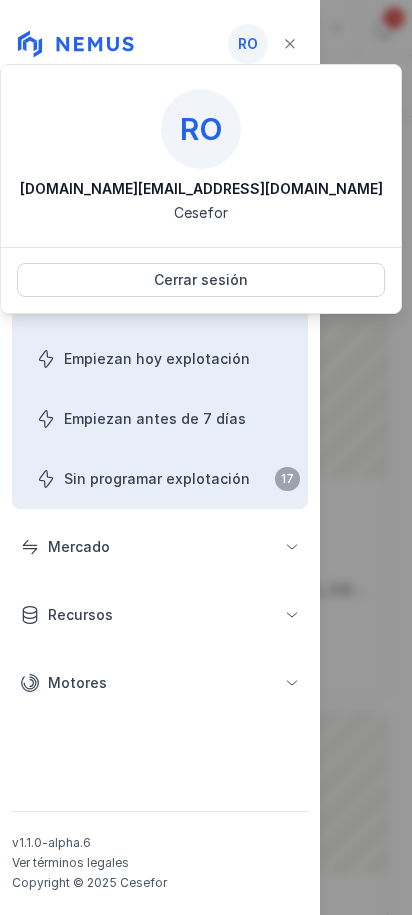 click on "ro" 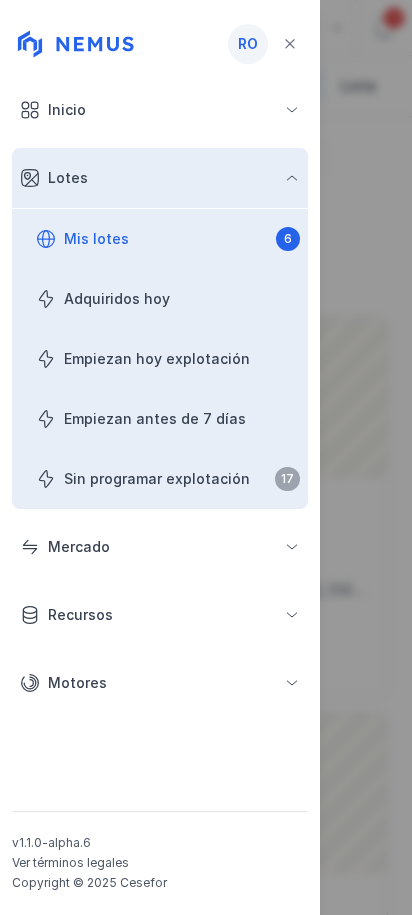 click on "ro" at bounding box center [248, 44] 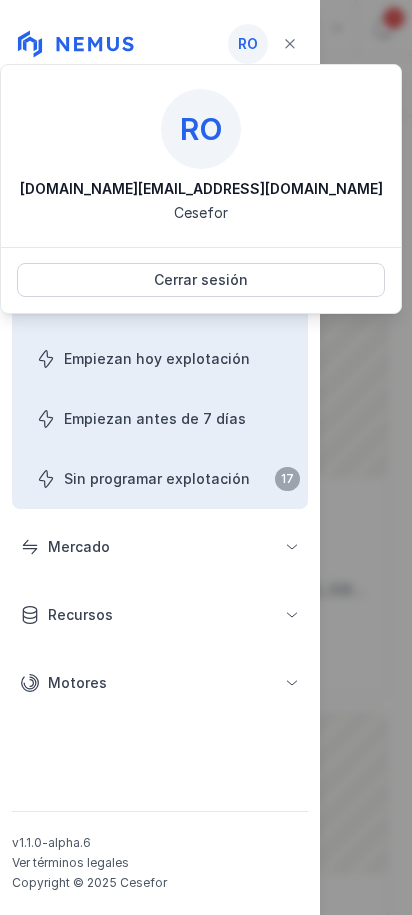click on "ro" at bounding box center (248, 44) 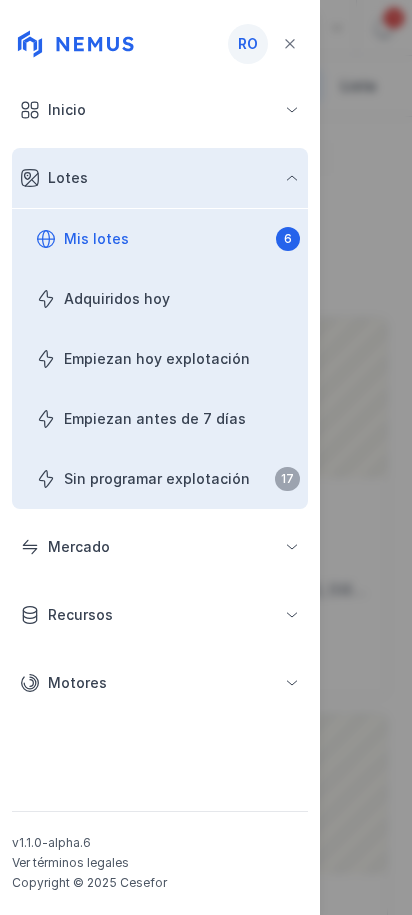 click on "Motores" 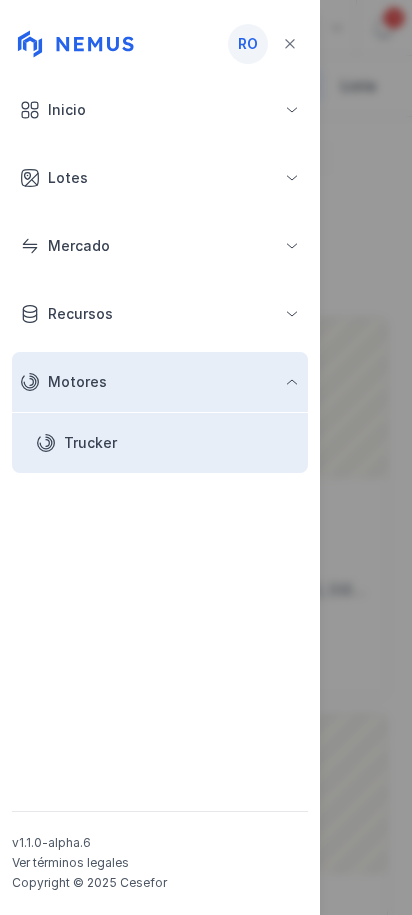 click on "Motores" 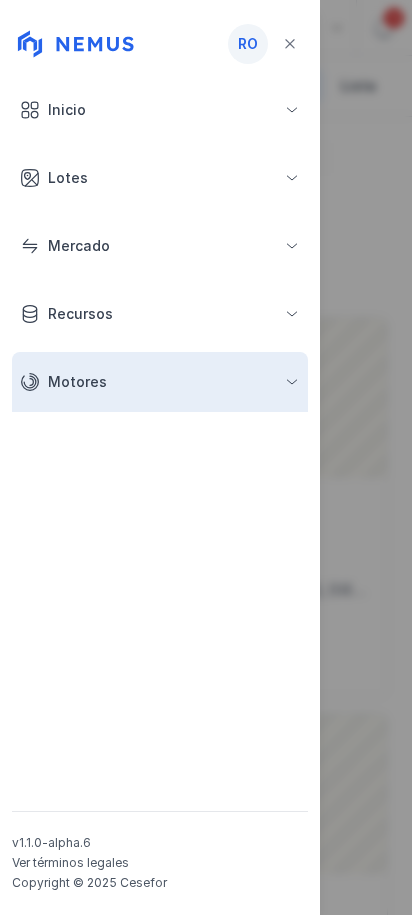 click on "Recursos" 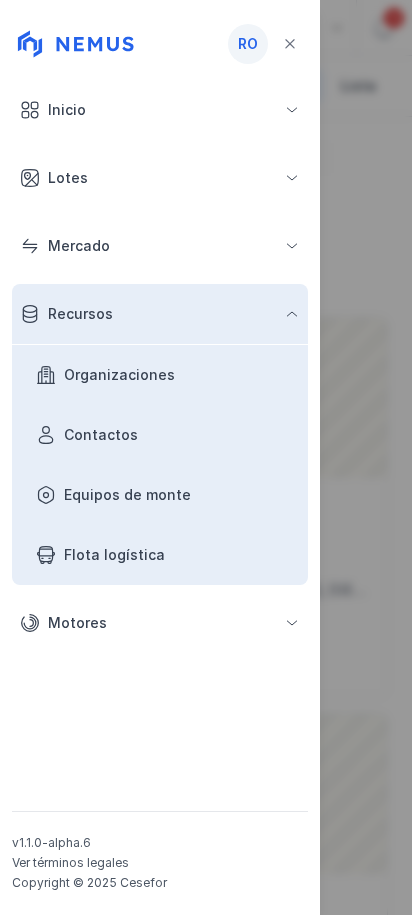 click on "Mercado" 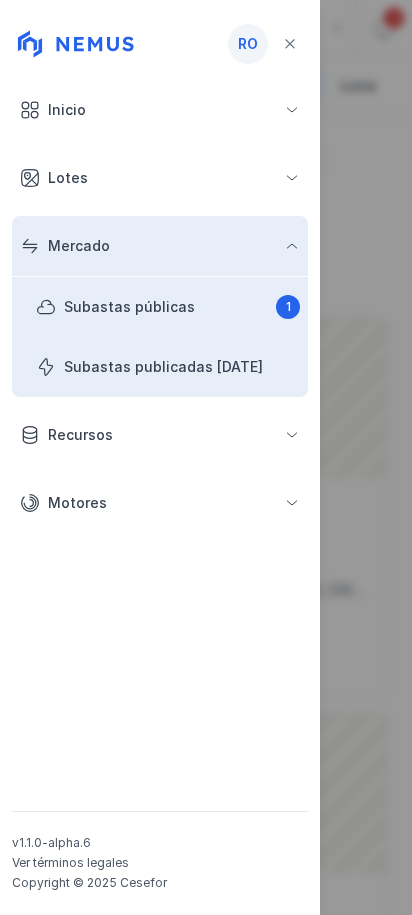 click on "Lotes" 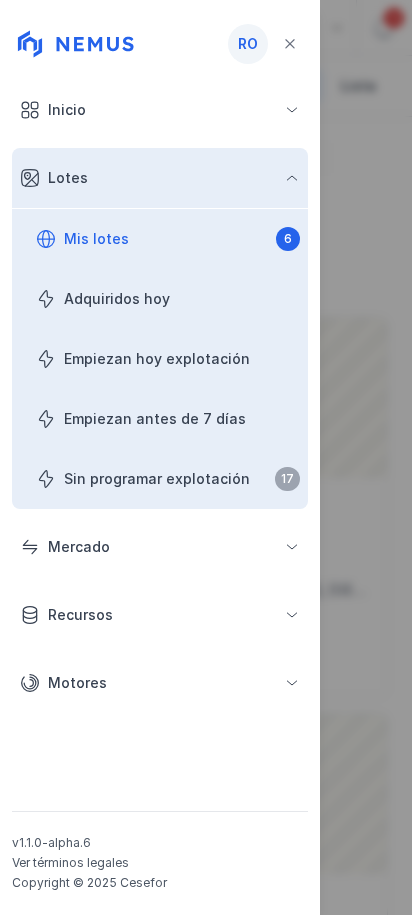 click on "Mis lotes 6" at bounding box center [168, 239] 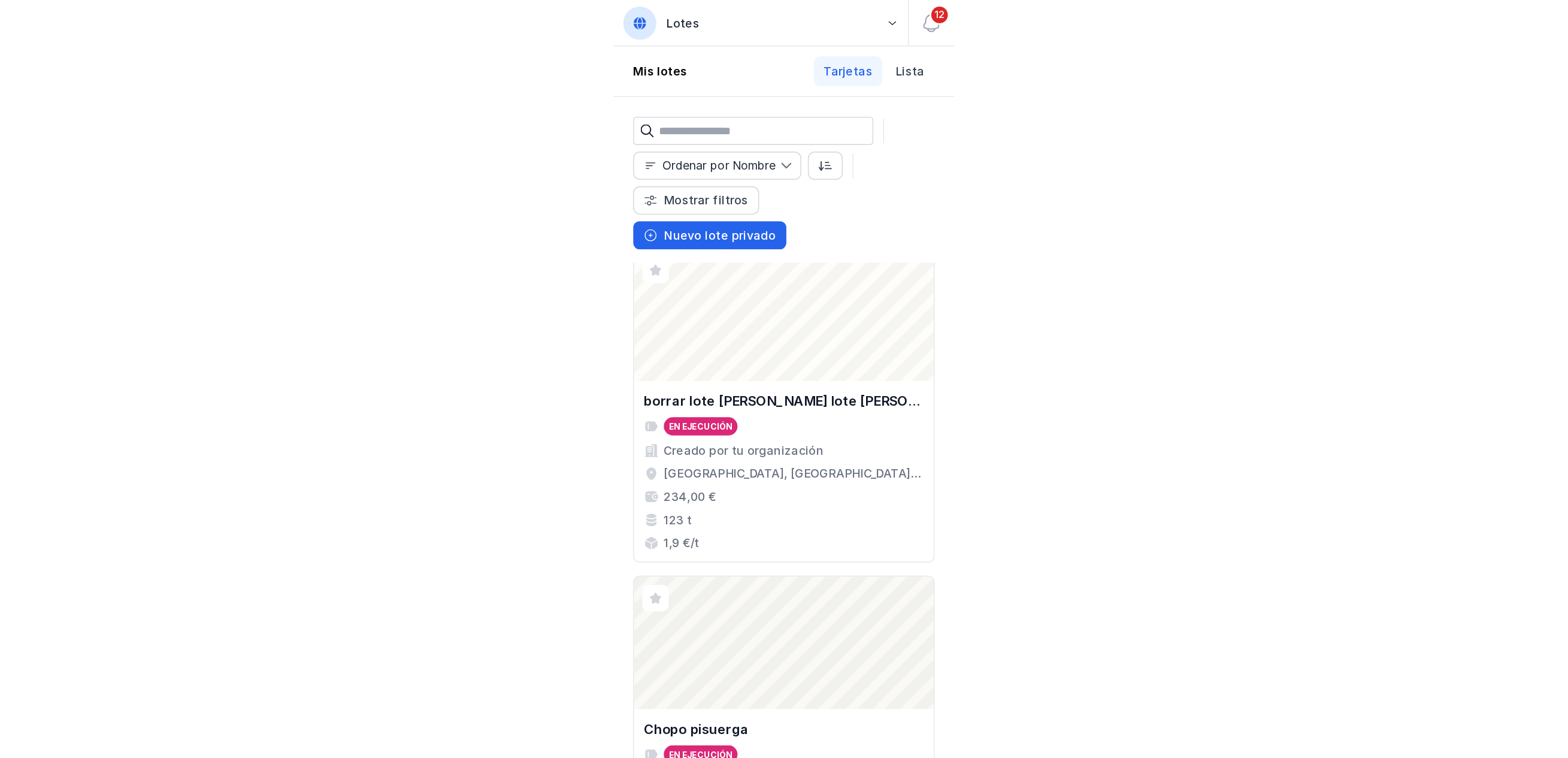 scroll, scrollTop: 0, scrollLeft: 0, axis: both 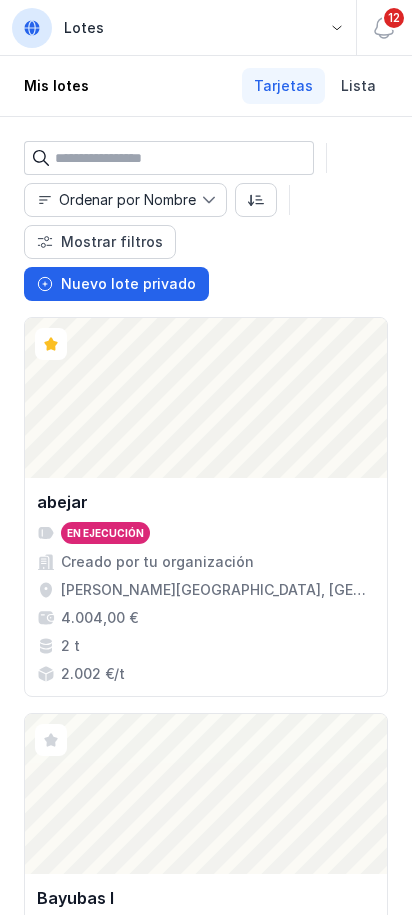 click on "Lotes" at bounding box center [178, 27] 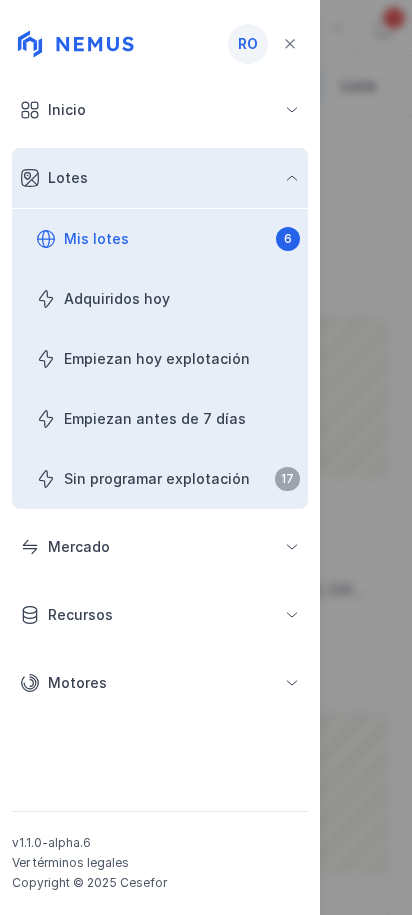 click on "Inicio" 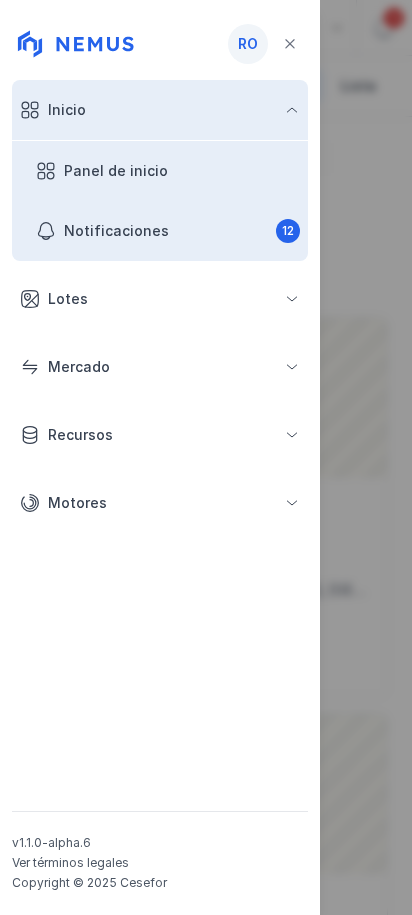 click on "Panel de inicio" at bounding box center (168, 171) 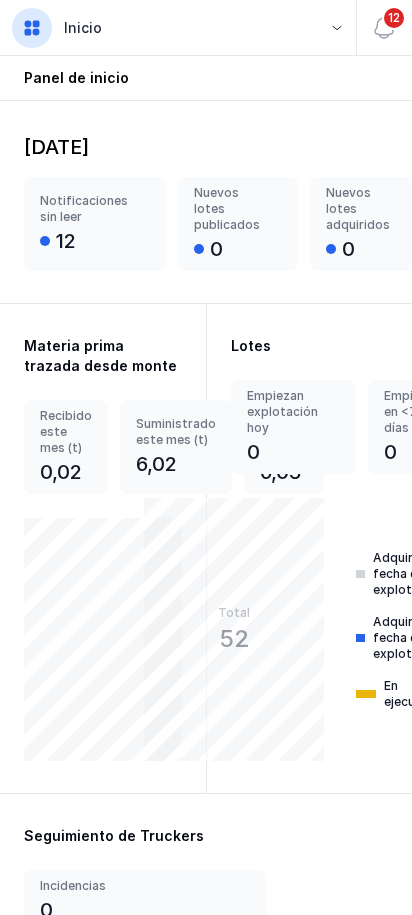 click on "Inicio" at bounding box center (178, 27) 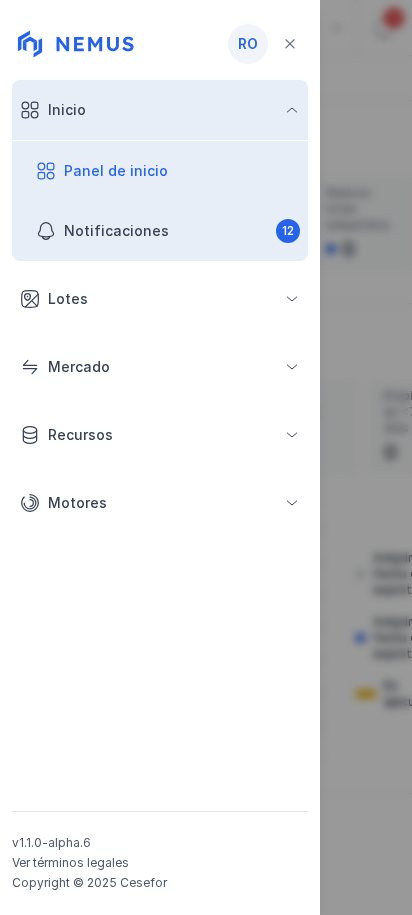 click on "Mercado" 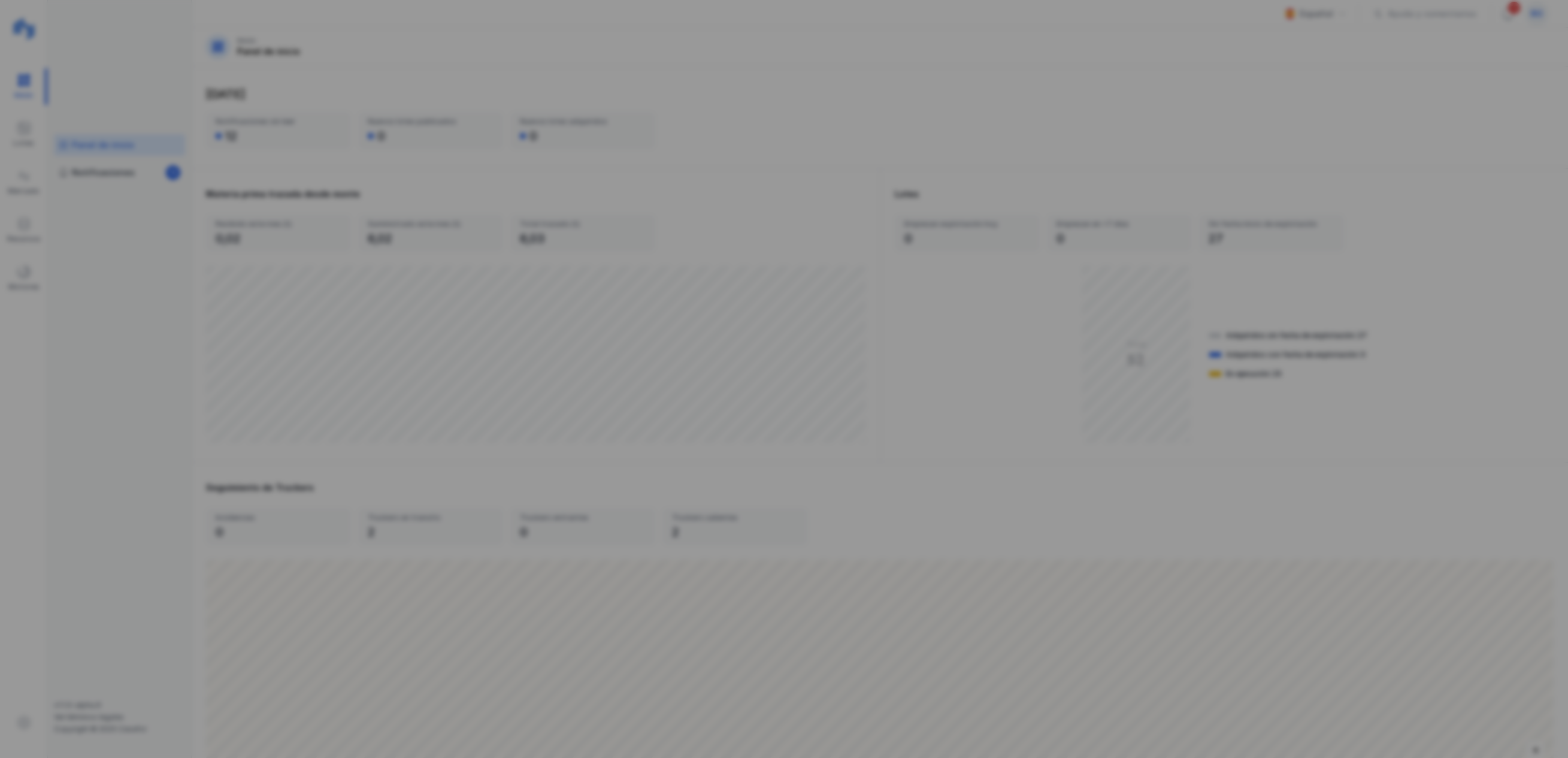 click on "ro   Inicio Panel de inicio Notificaciones 12 Lotes Mis lotes 6 Adquiridos [DATE] Empiezan [DATE] explotación Empiezan antes de 7 días Sin programar explotación 17 Mercado Subastas públicas 1 Subastas publicadas [DATE] Recursos Organizaciones Contactos Equipos de [PERSON_NAME] logística Motores Trucker v1.1.0-alpha.6 Ver términos legales Copyright © 2025 Cesefor" 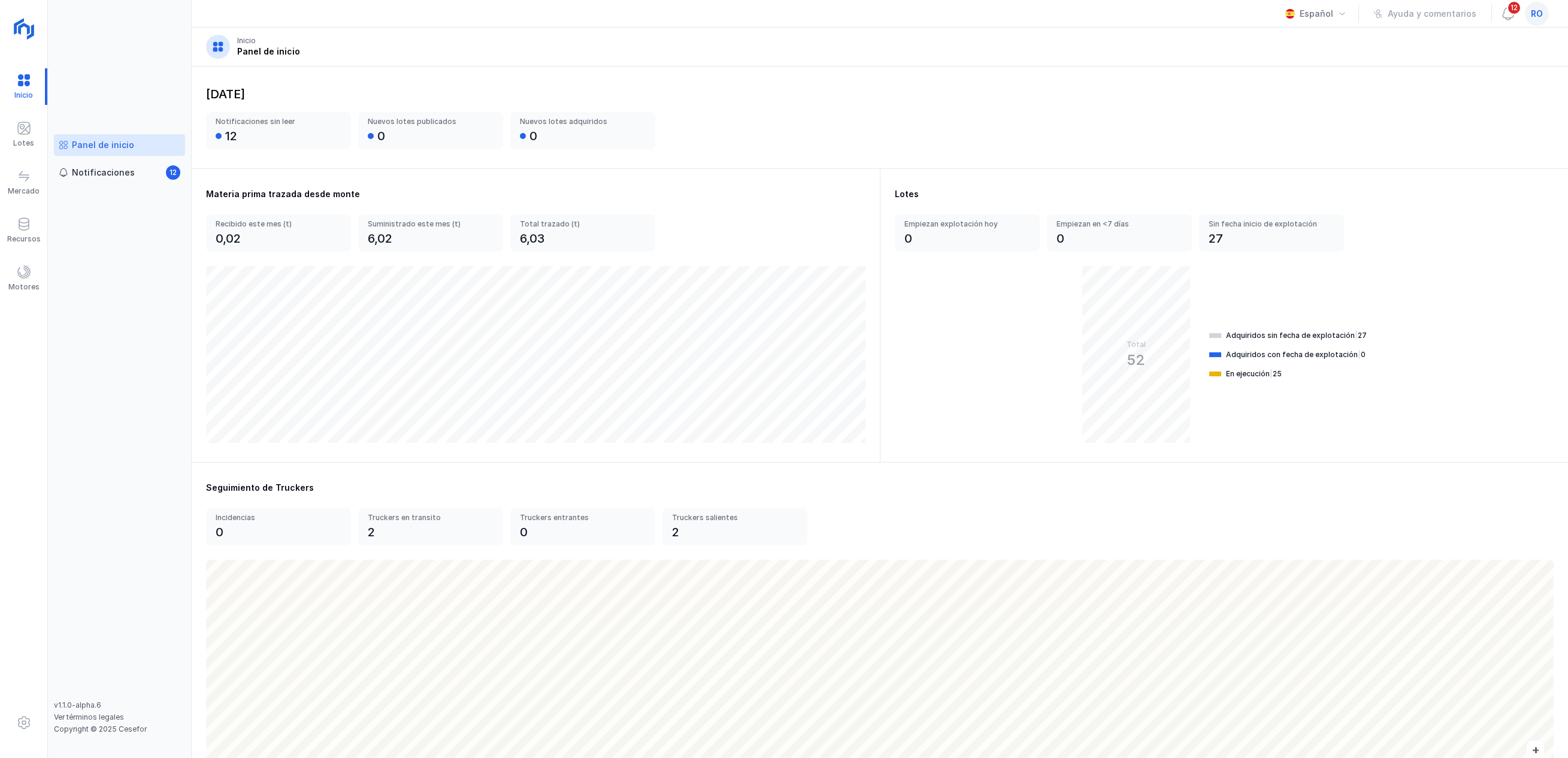 click on "Lotes" at bounding box center (23, 134) 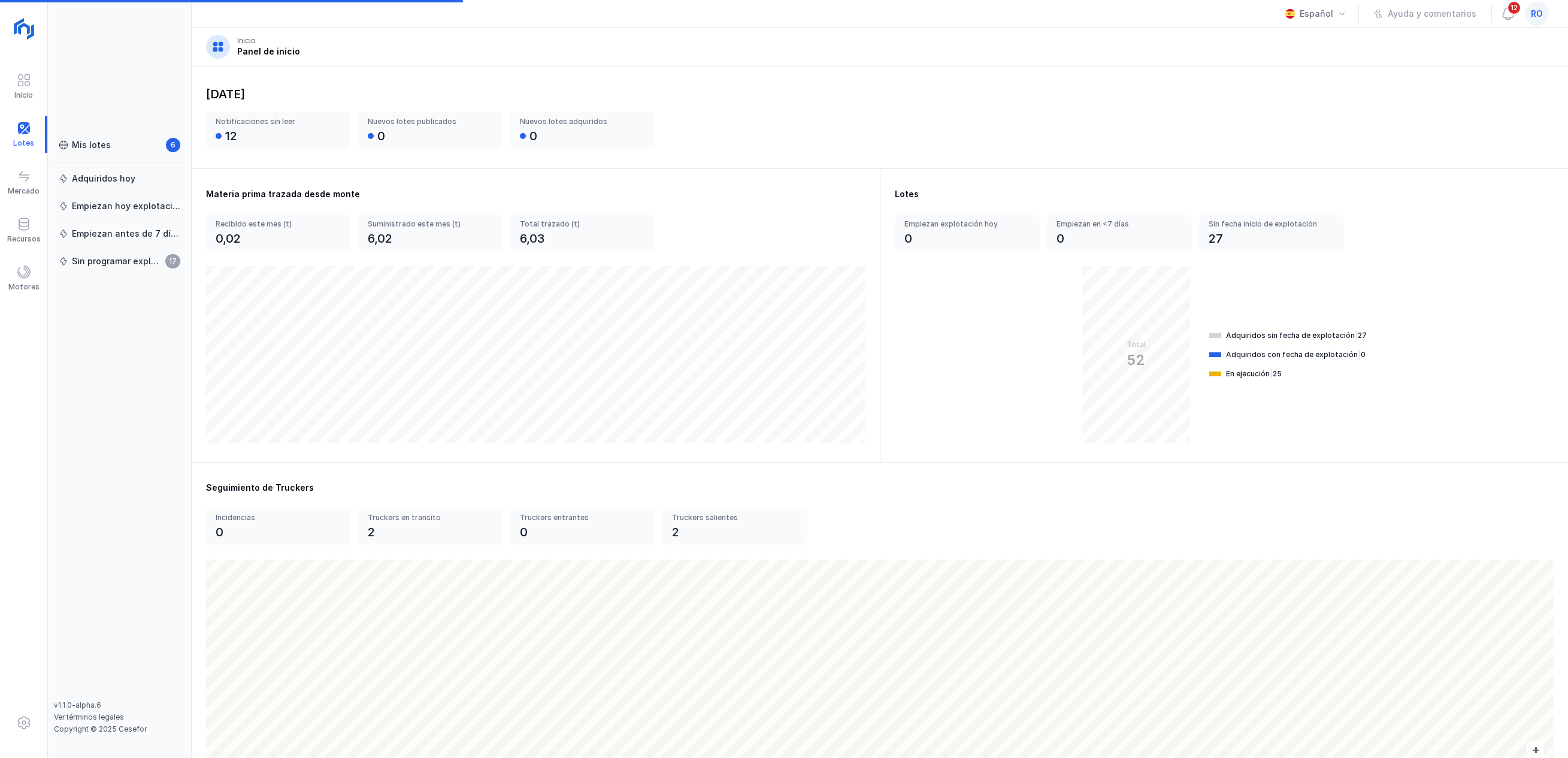click on "Mis lotes" at bounding box center [91, 145] 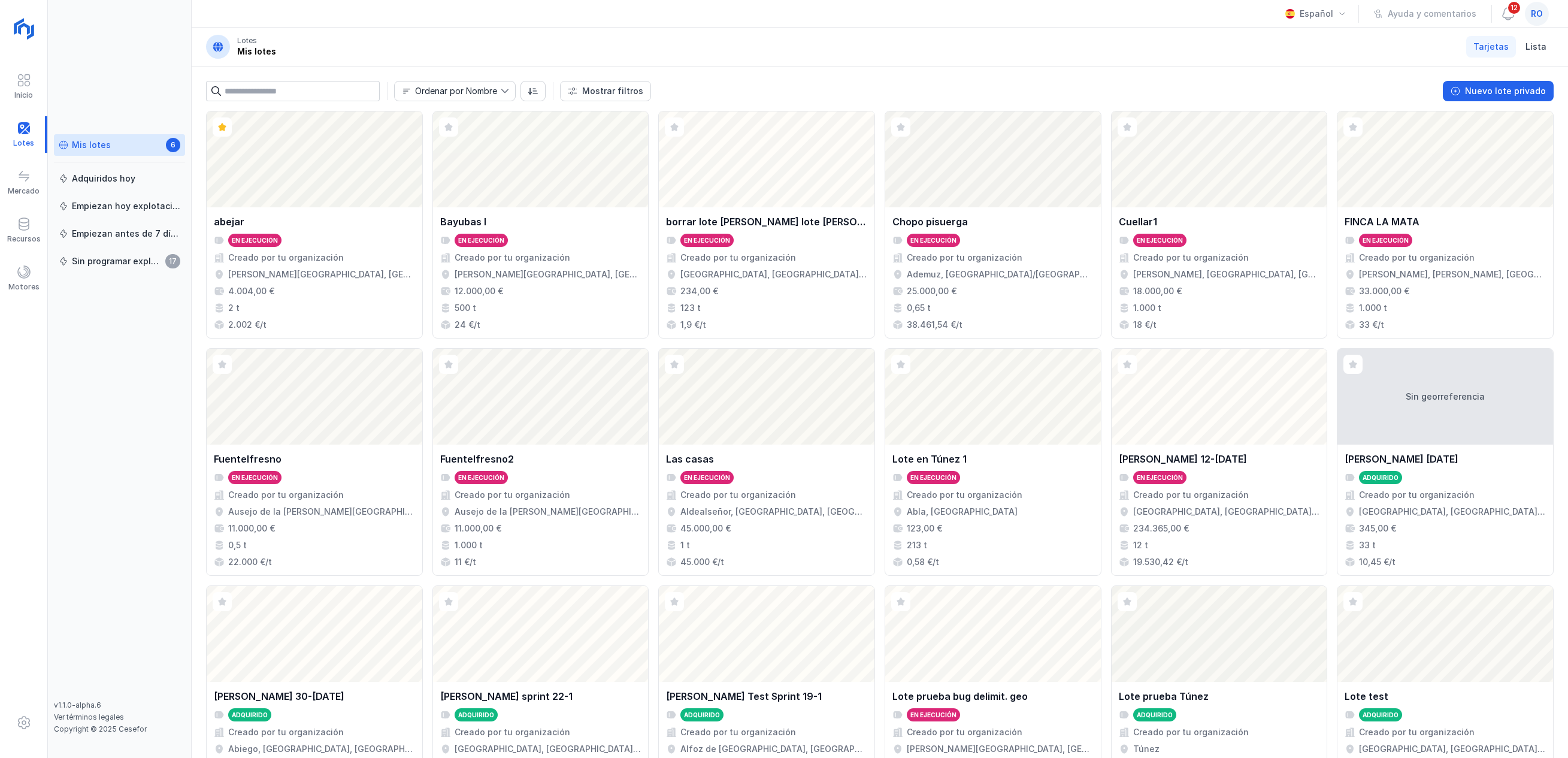 click on "Abrir lote" 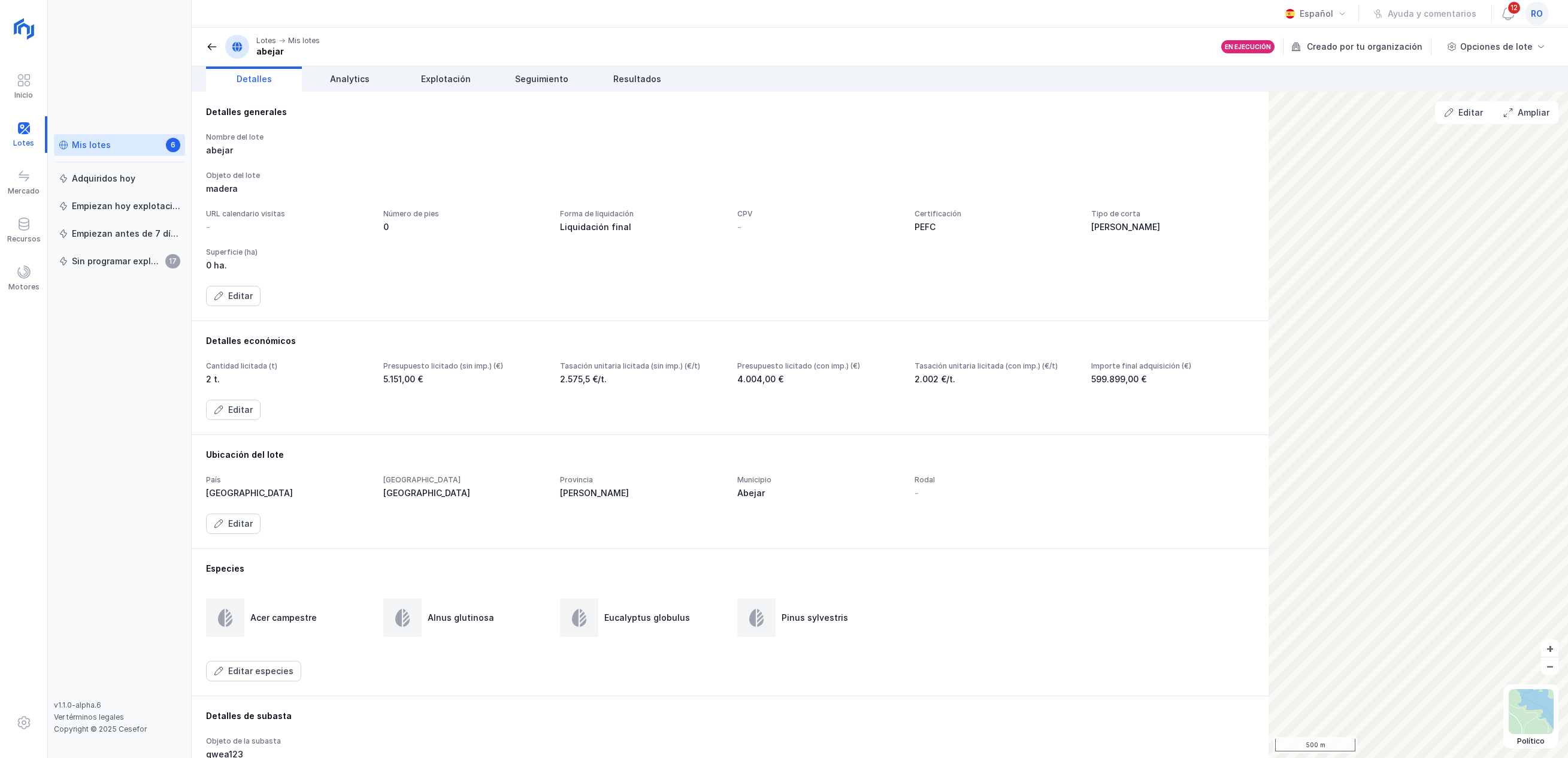 click on "Explotación" at bounding box center (446, 79) 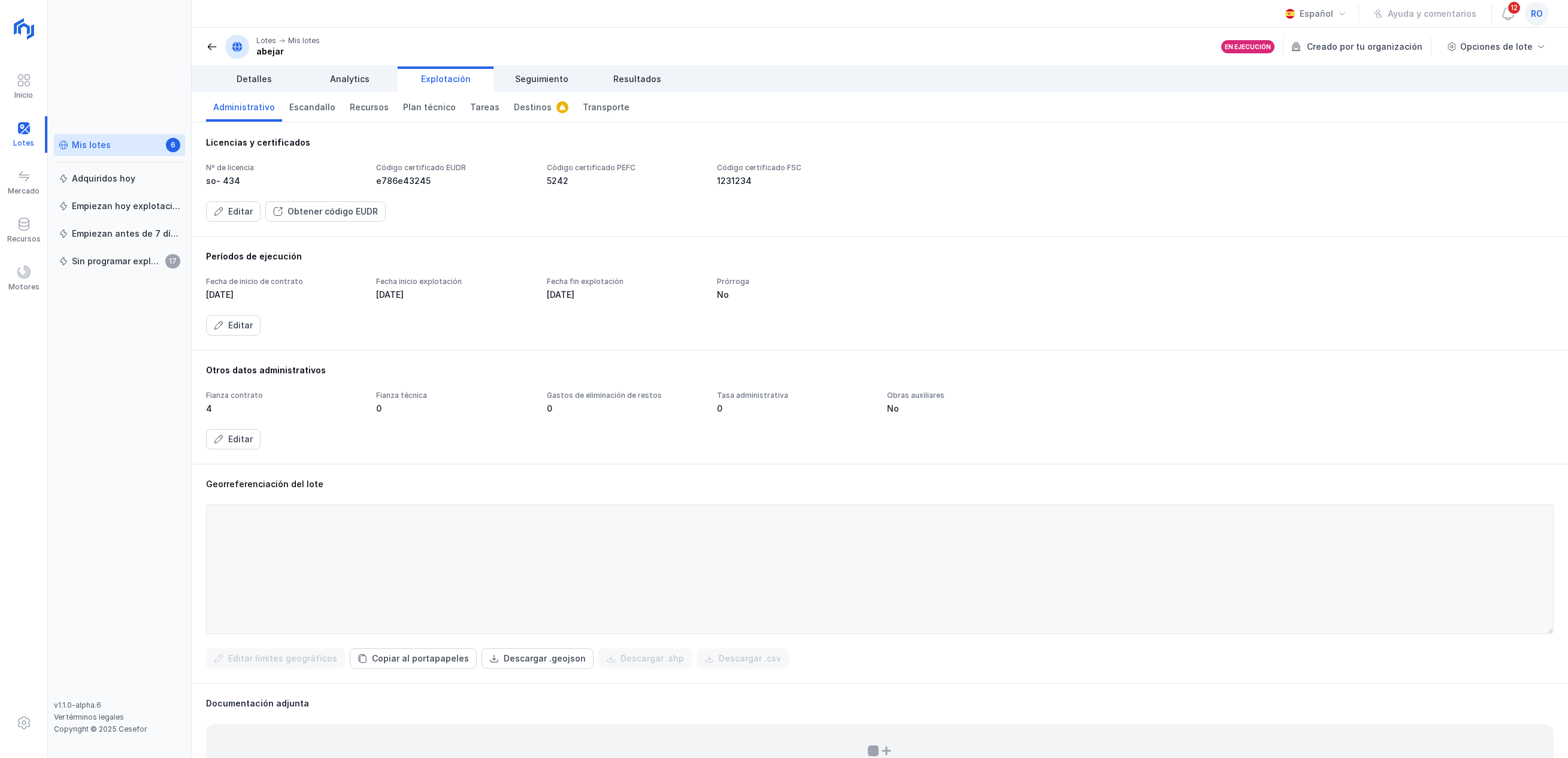 click on "Plan técnico" at bounding box center (429, 107) 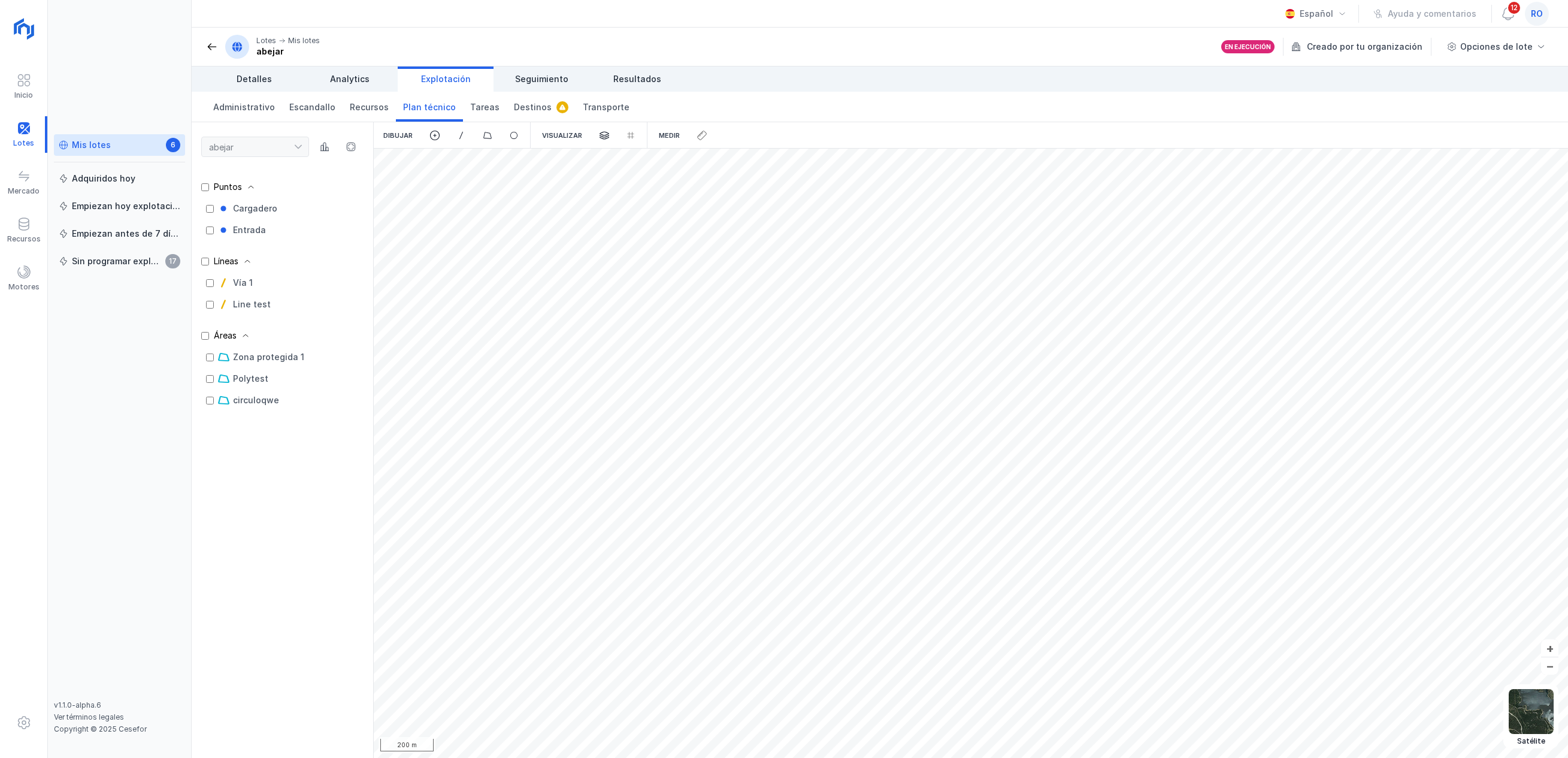 click at bounding box center [1531, 711] 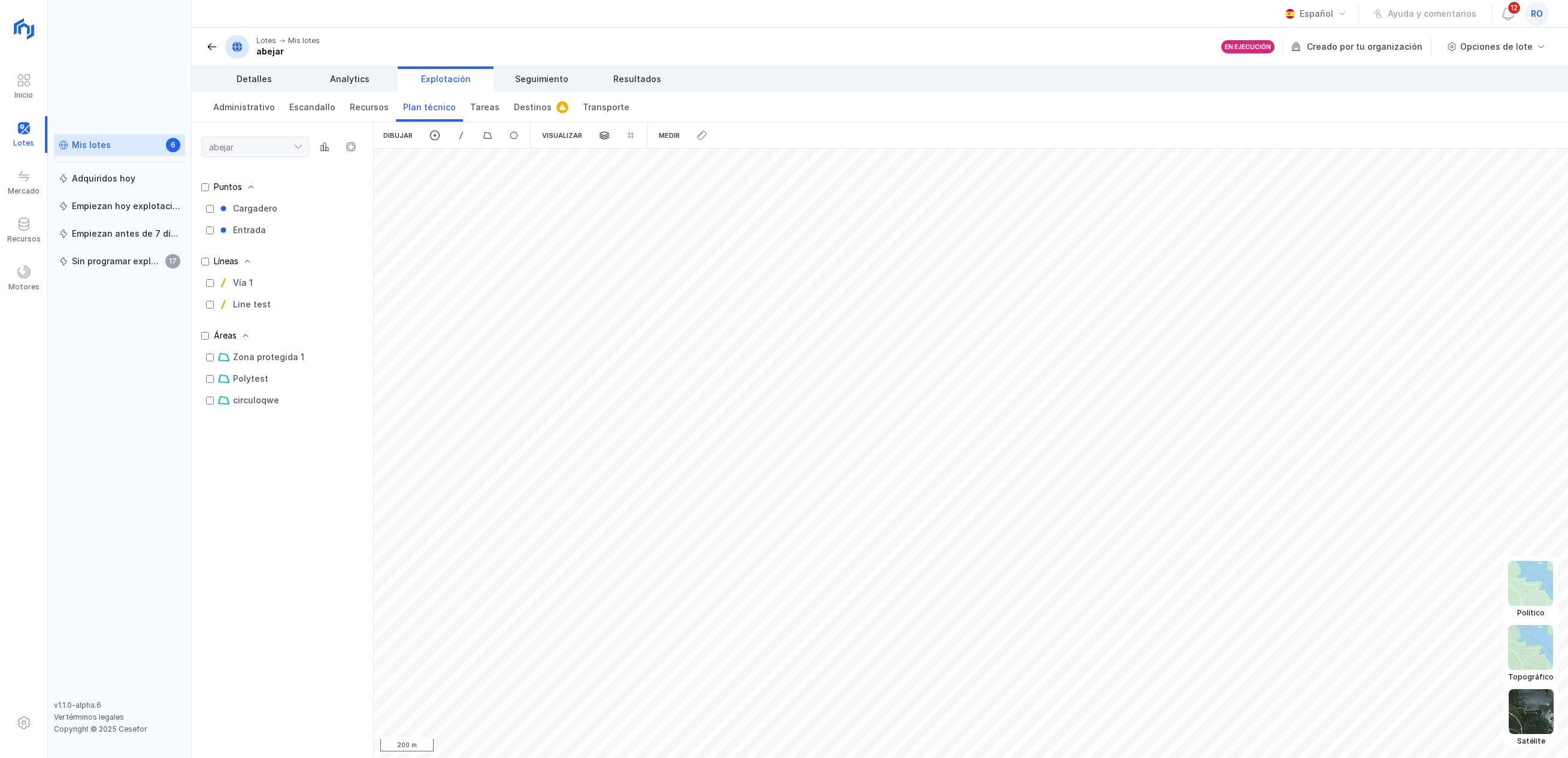 click at bounding box center [1530, 583] 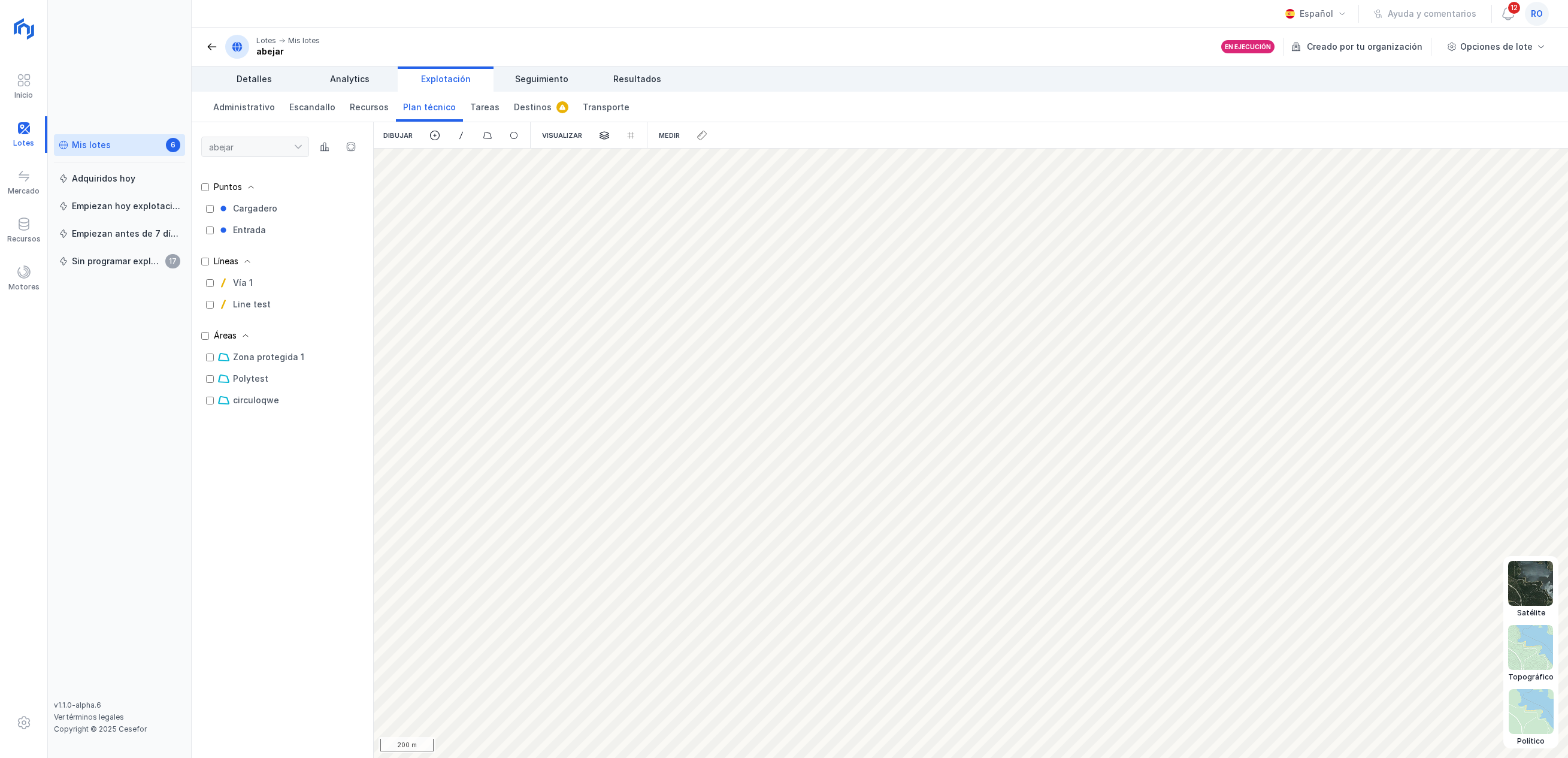 click at bounding box center [1530, 583] 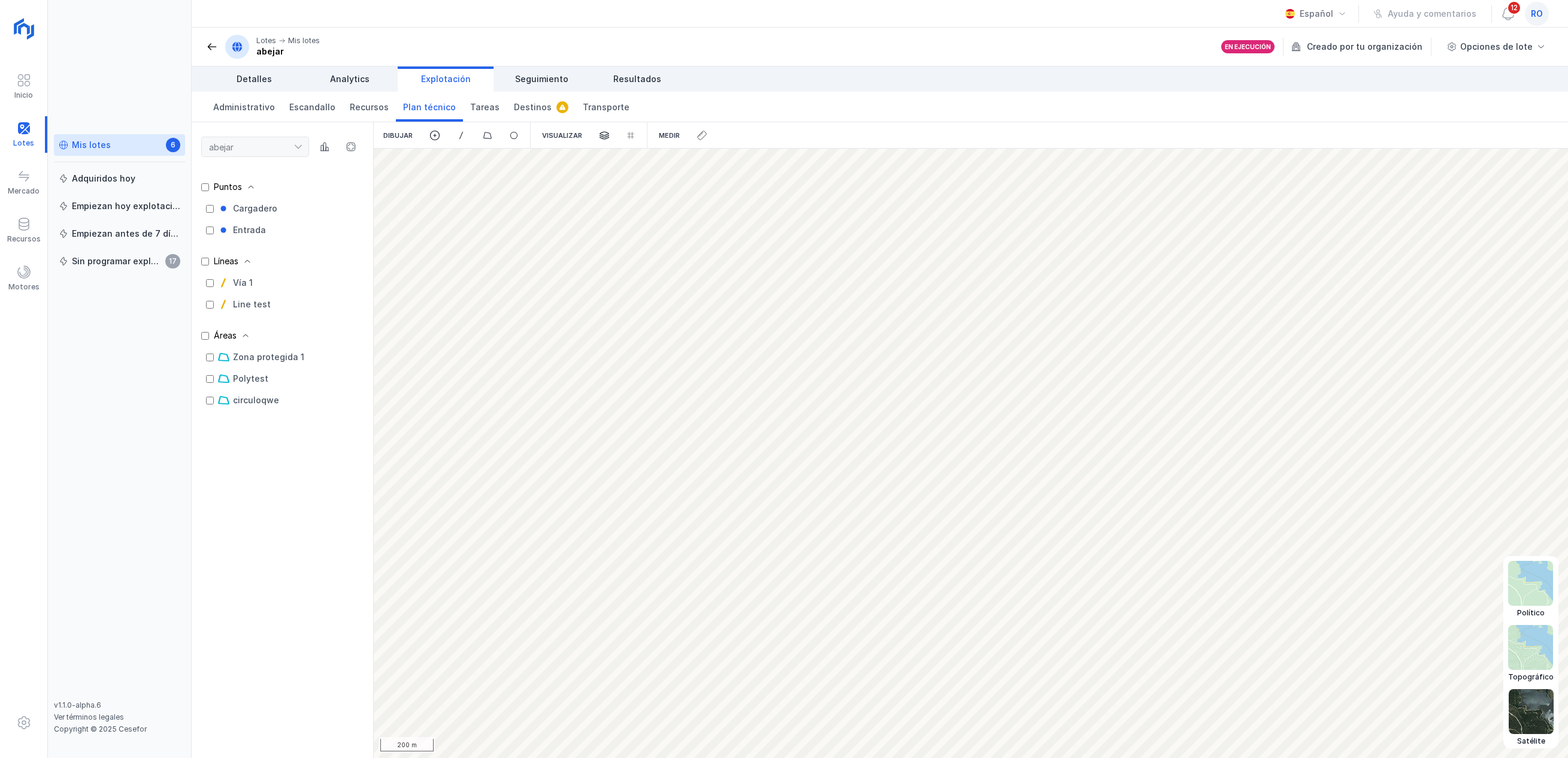 click on "Destinos" at bounding box center (541, 107) 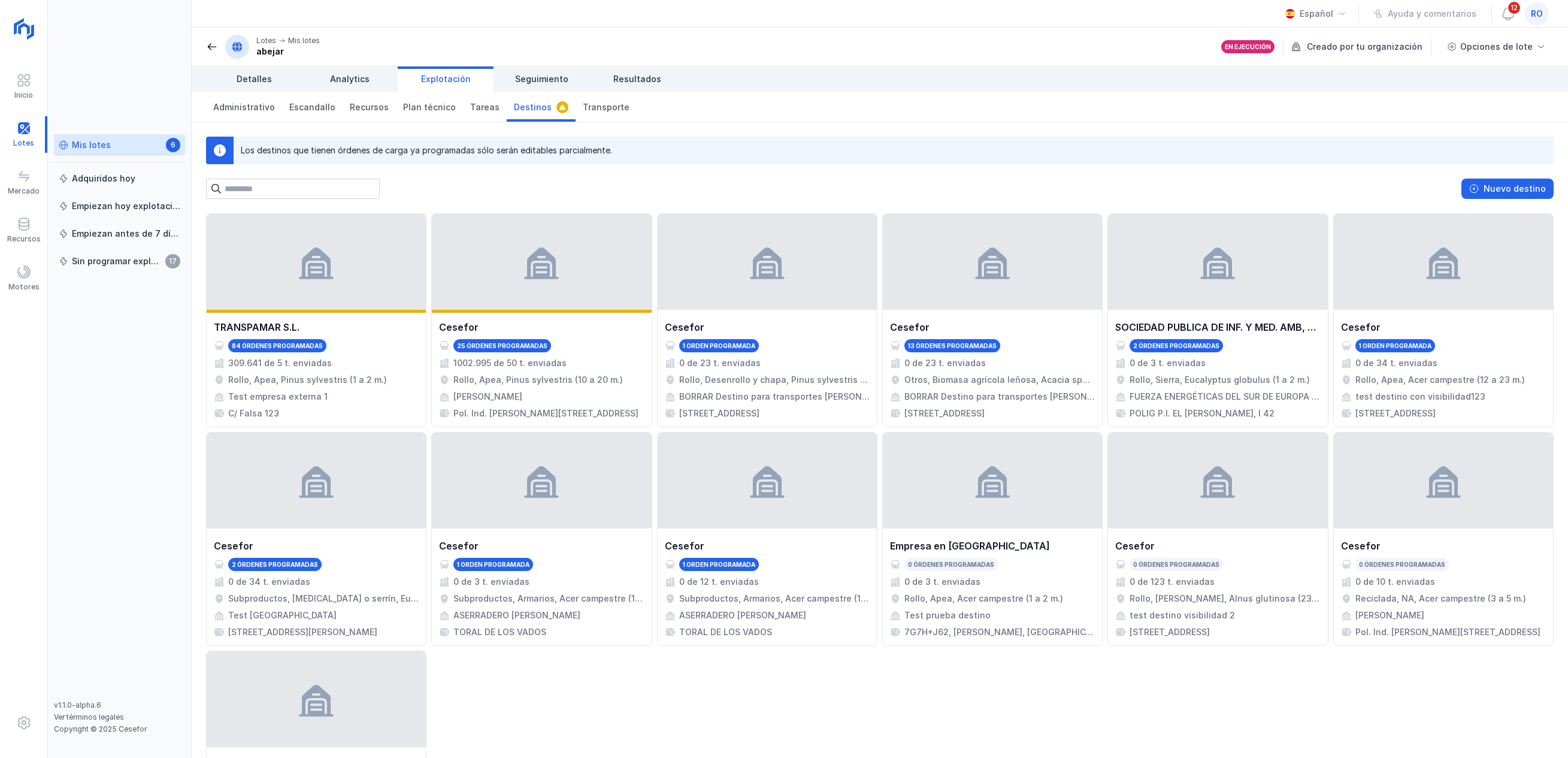 click on "Seguimiento" at bounding box center (541, 79) 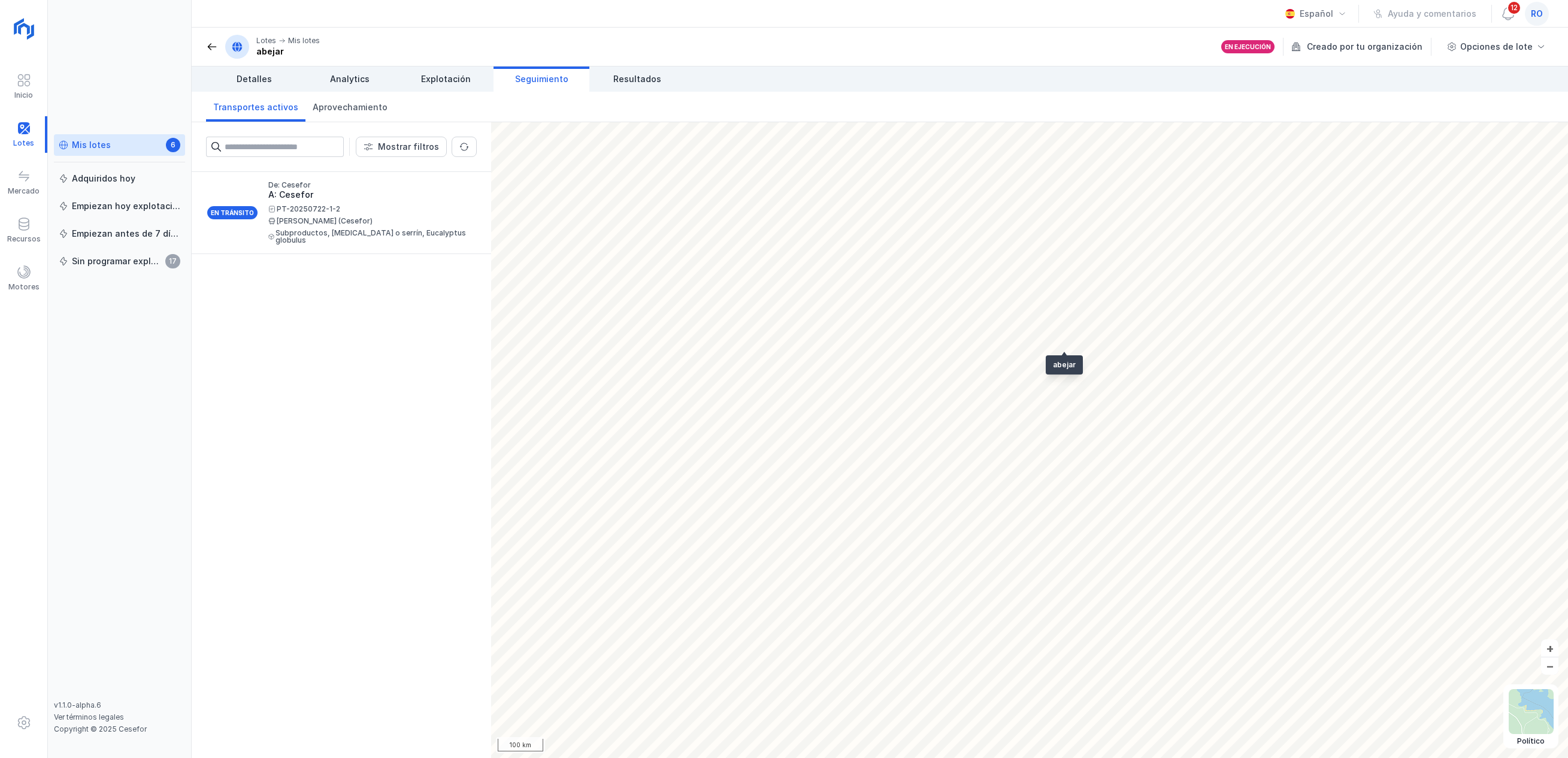 click on "PT-20250722-1-2 [PERSON_NAME] (Cesefor) Subproductos, [MEDICAL_DATA] o serrín, Eucalyptus globulus" at bounding box center [368, 225] 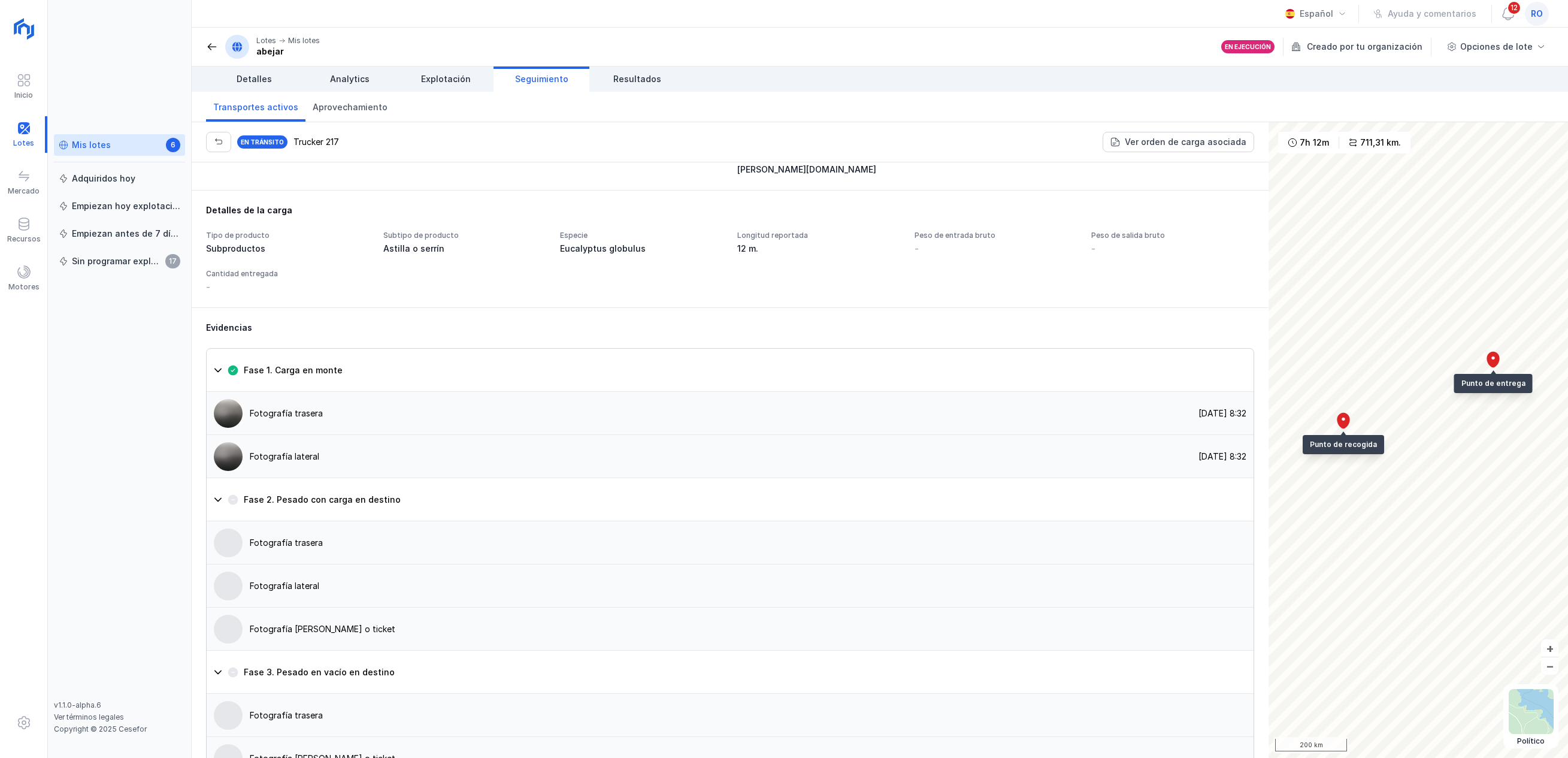 scroll, scrollTop: 536, scrollLeft: 0, axis: vertical 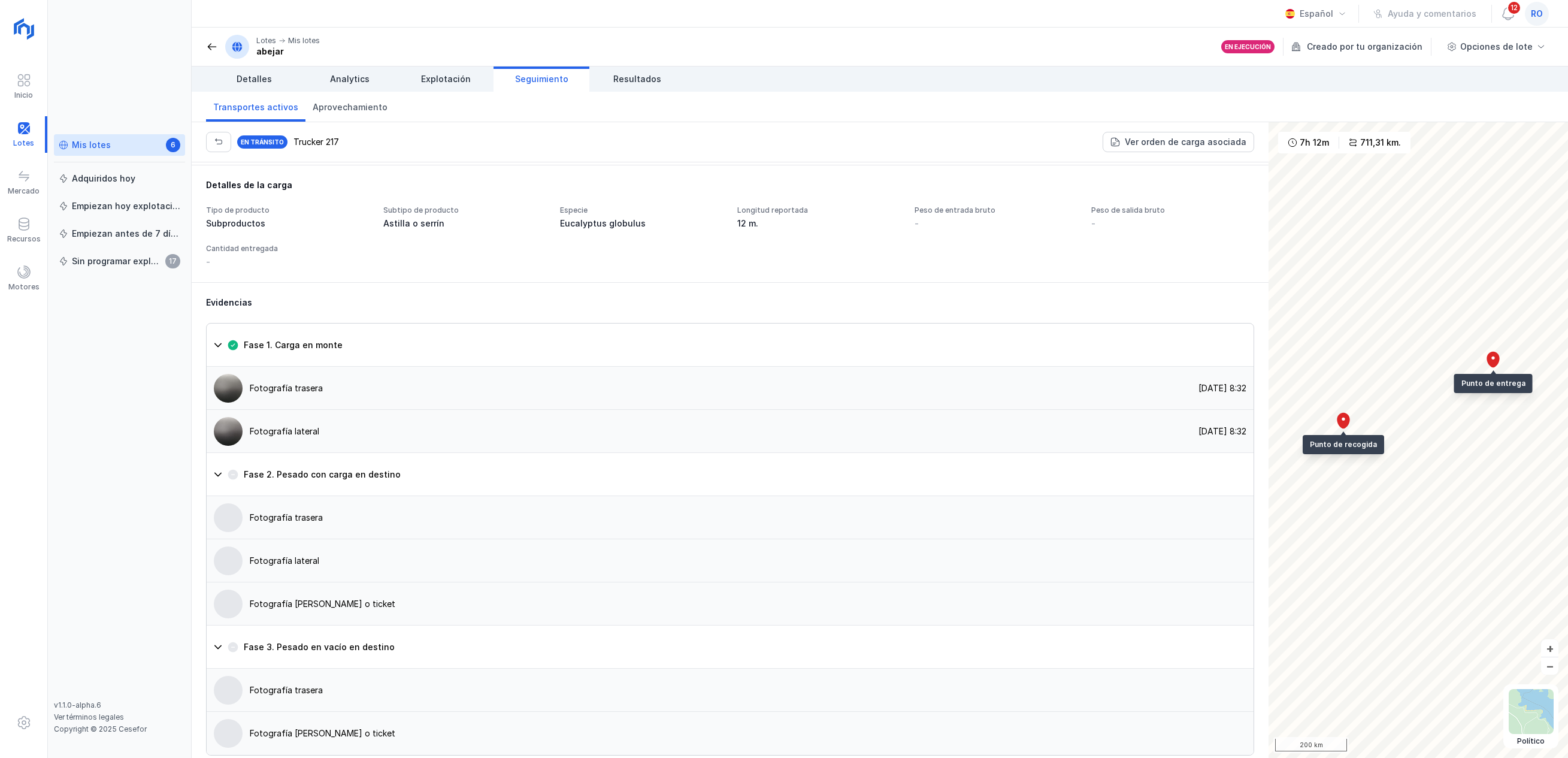 click on "Fotografía trasera [DATE] 8:32" 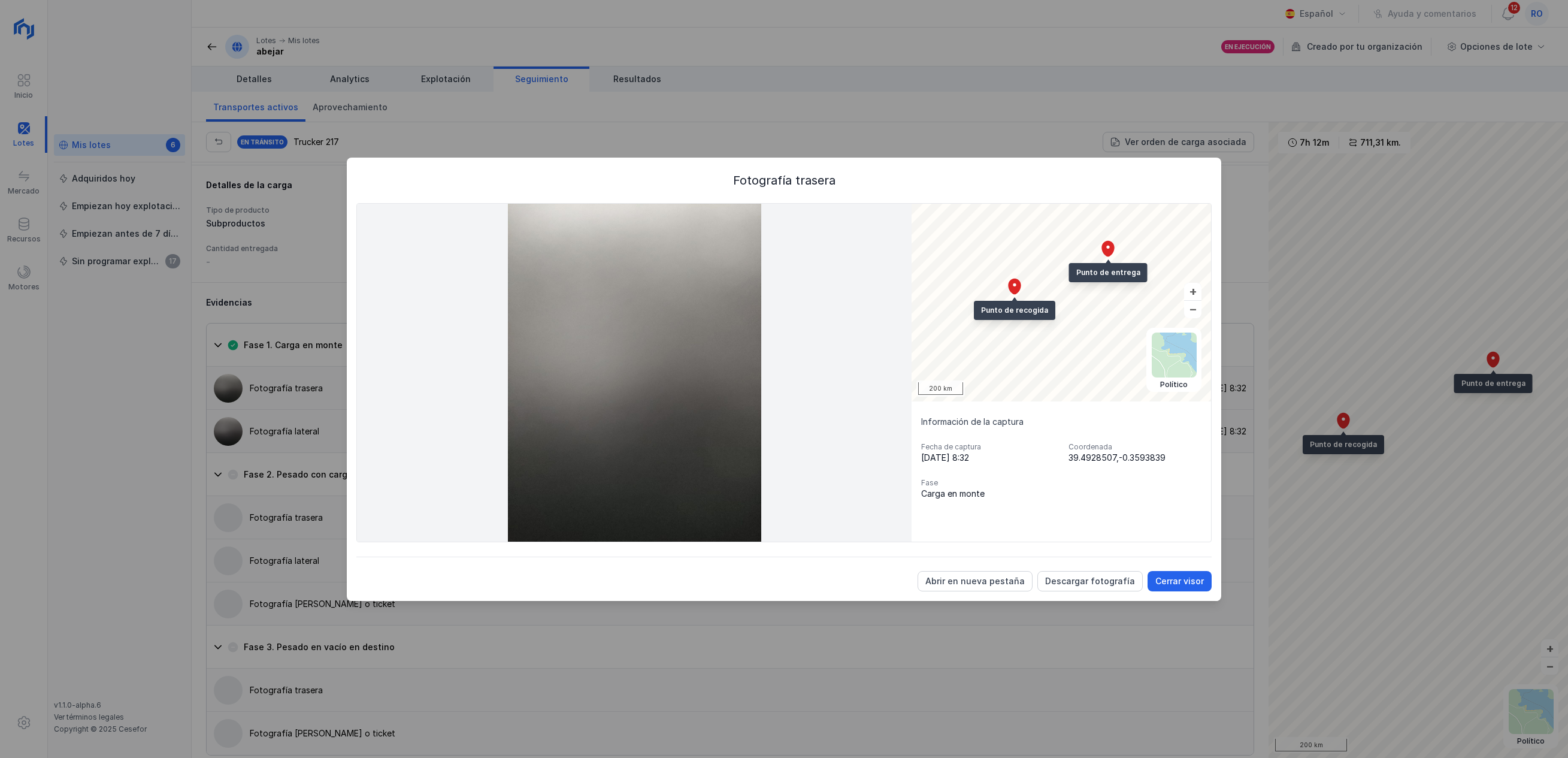 click at bounding box center [1174, 355] 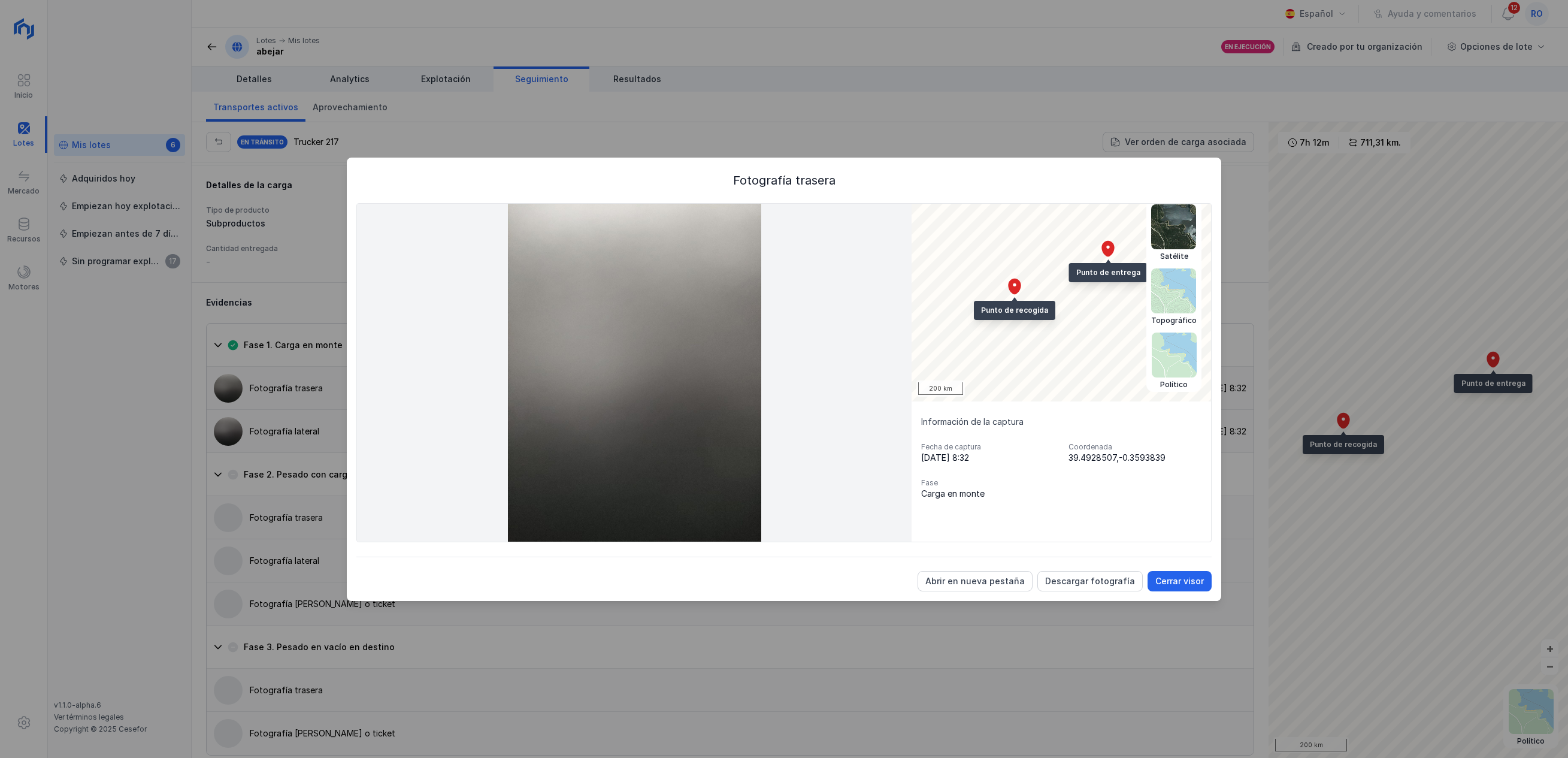 click at bounding box center [1174, 355] 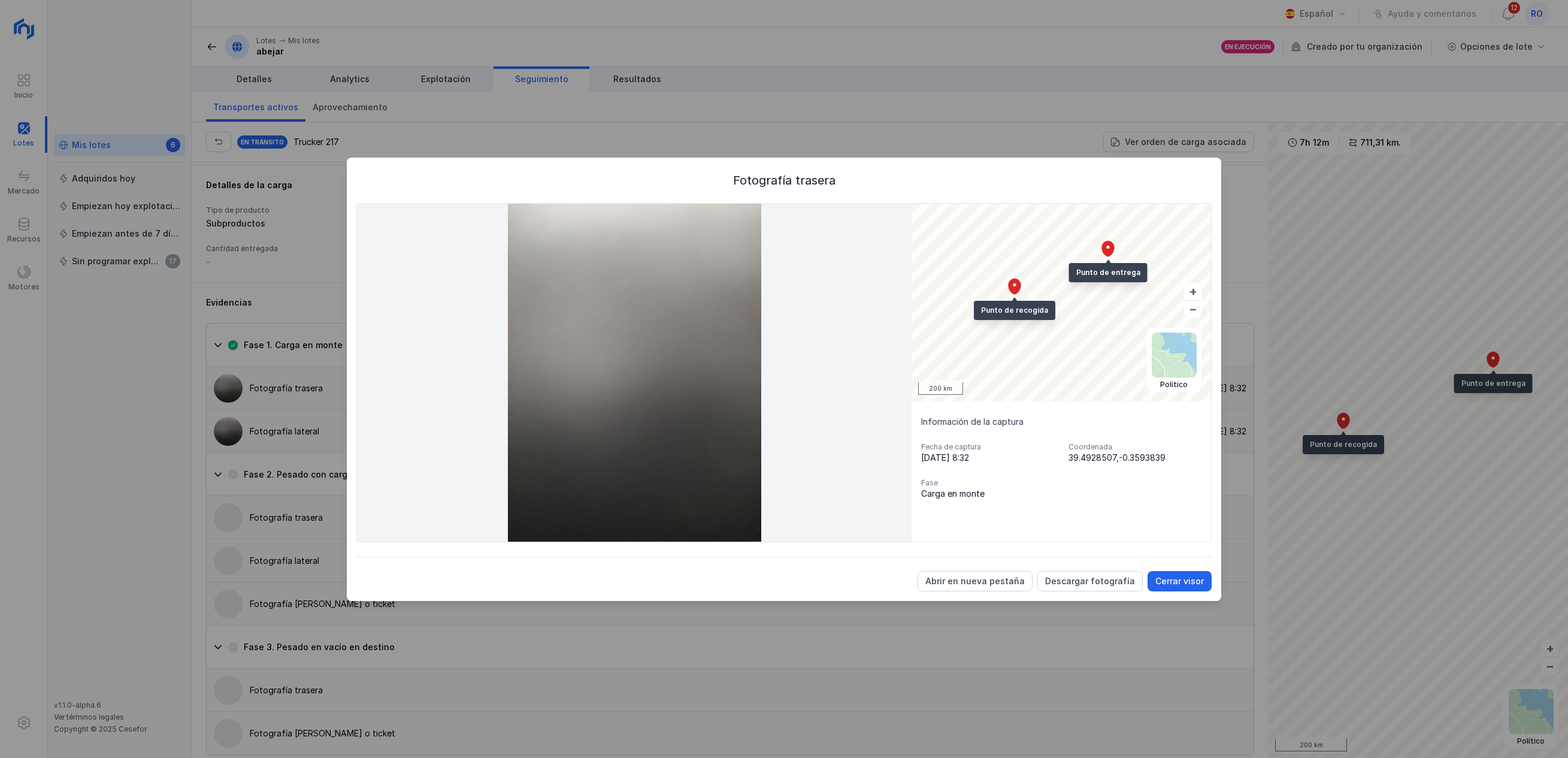 click on "Cerrar visor" 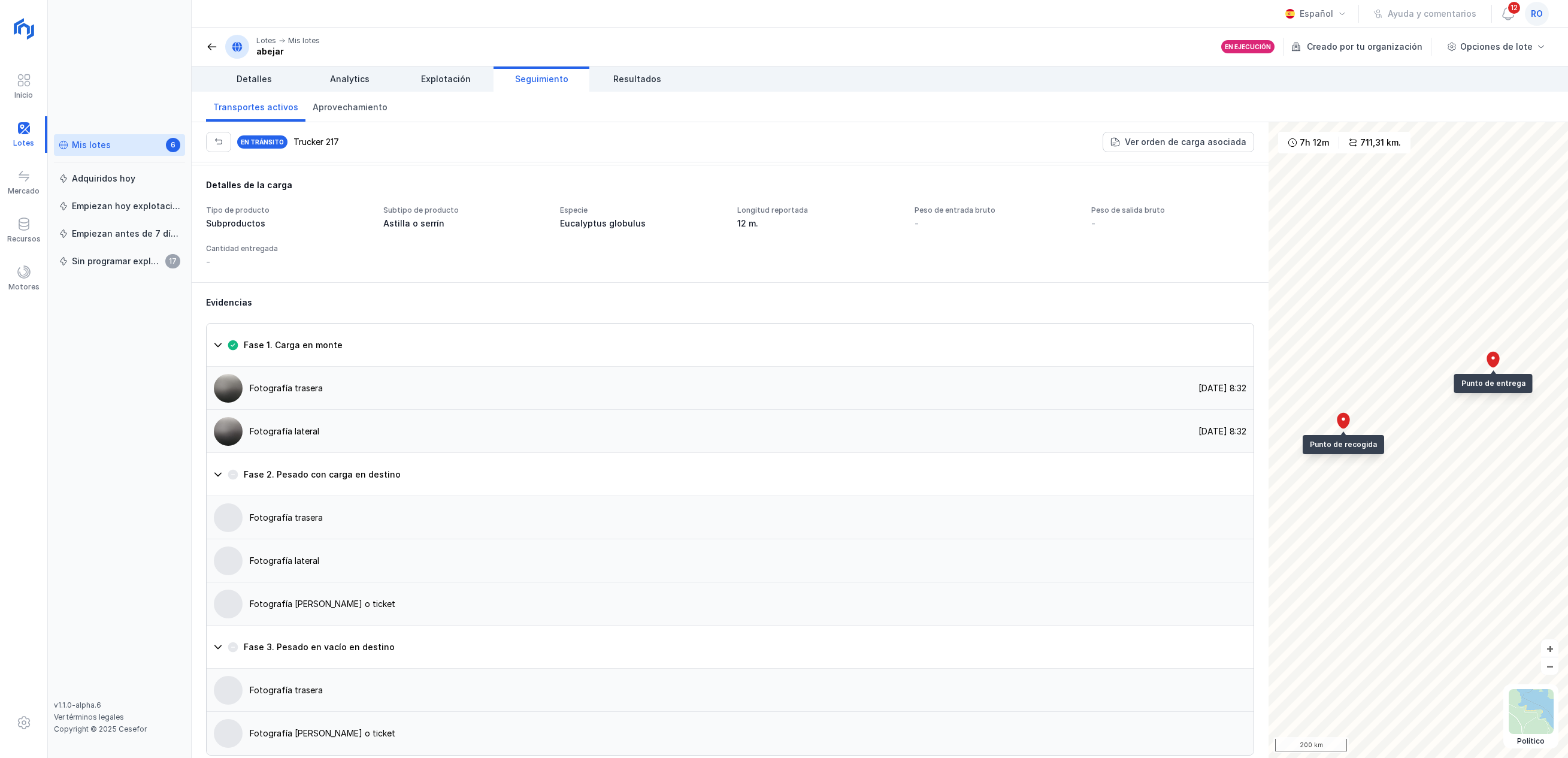 click on "Explotación" at bounding box center (446, 79) 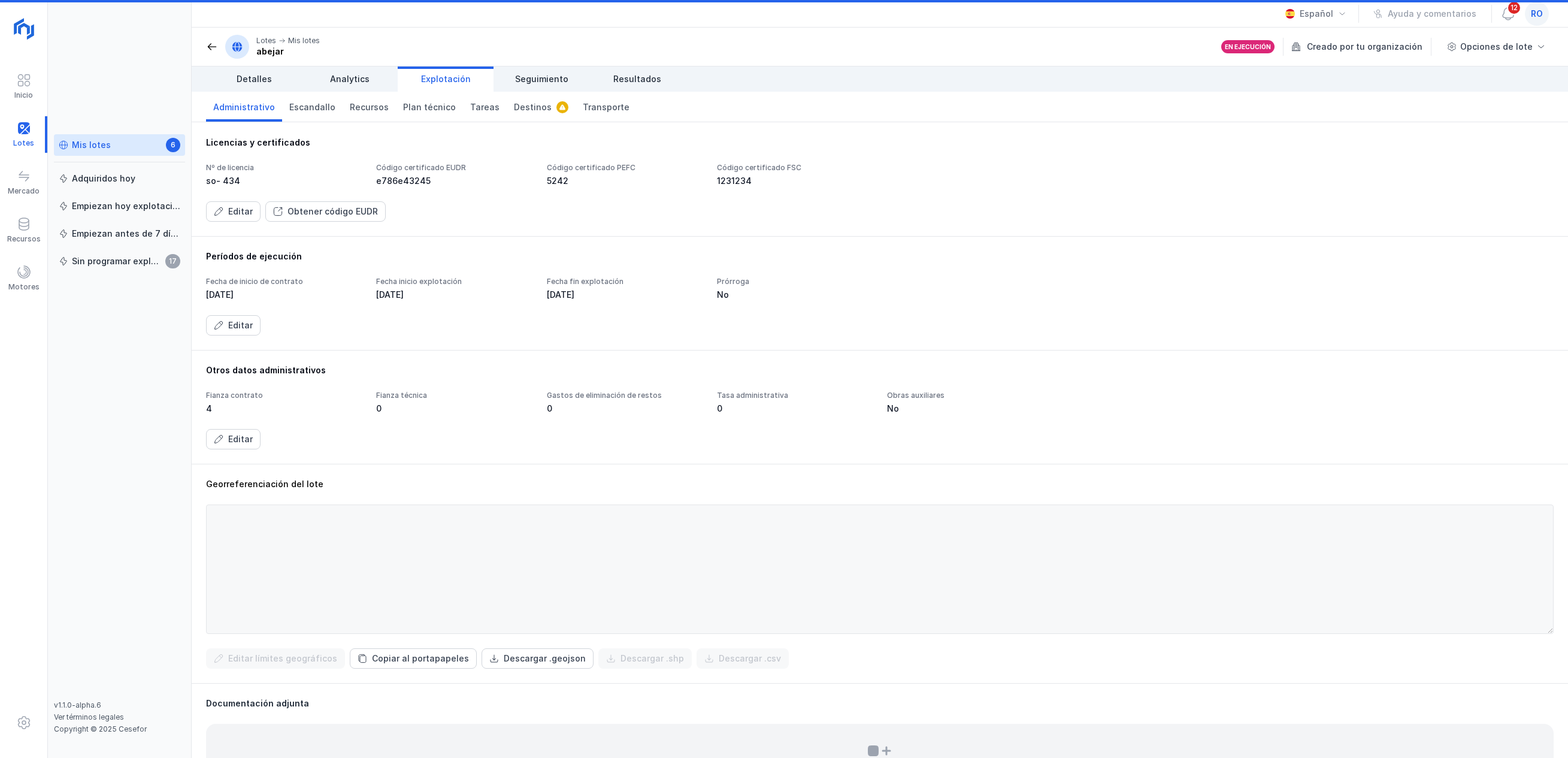 click on "Destinos" at bounding box center [532, 107] 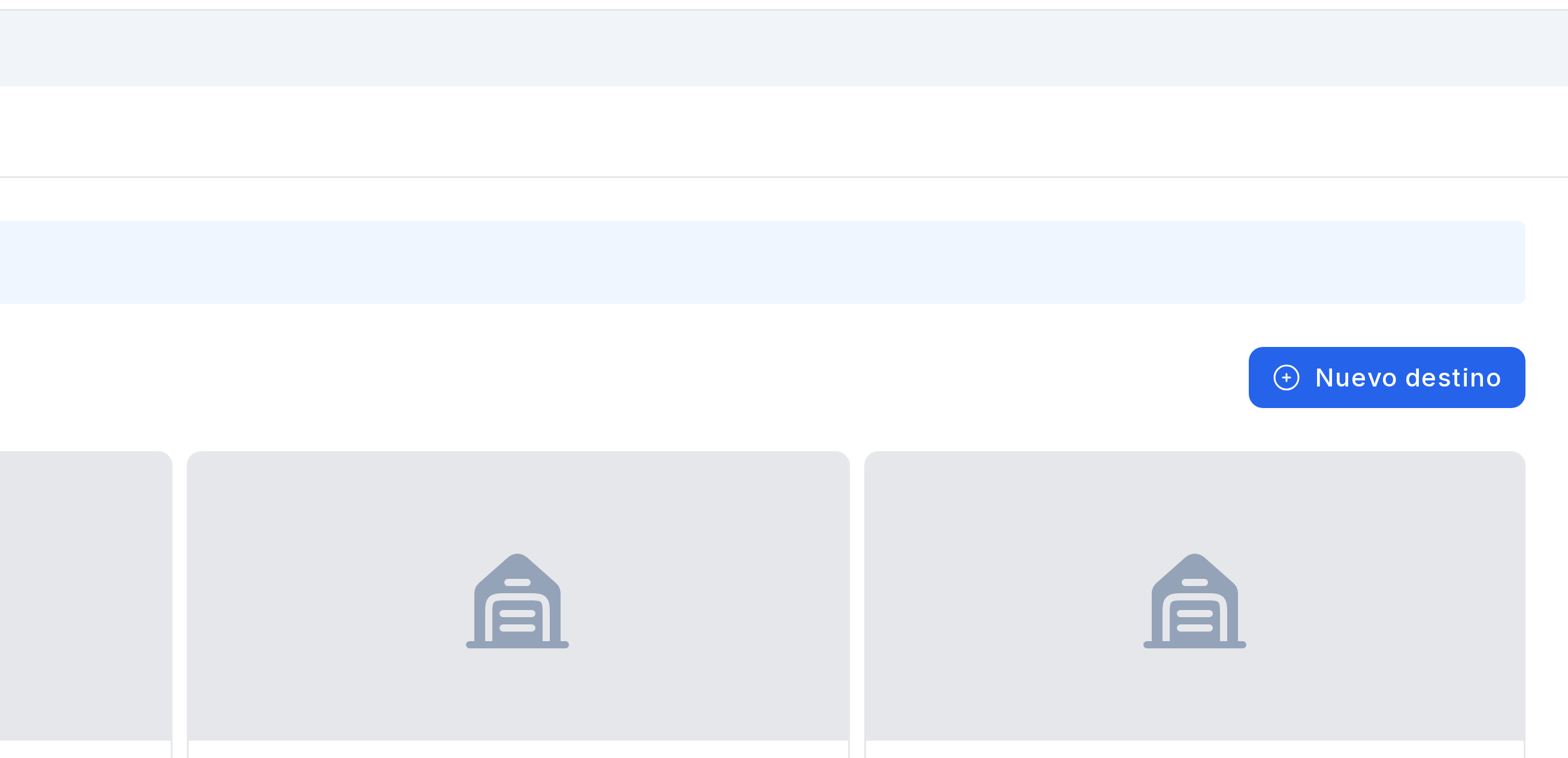 click on "Los destinos que tienen órdenes de carga ya programadas sólo serán editables parcialmente." at bounding box center (894, 150) 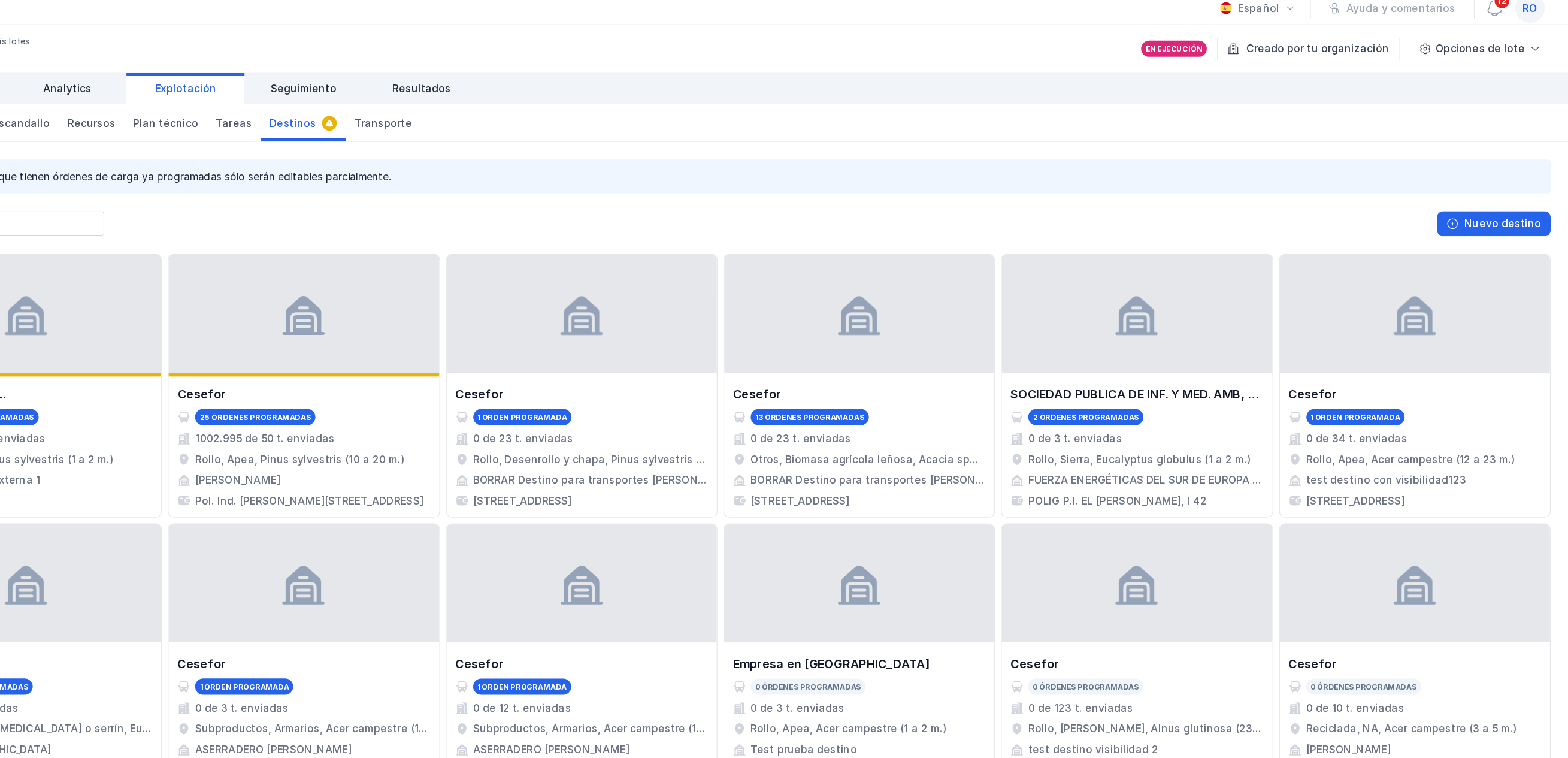 scroll, scrollTop: 0, scrollLeft: 0, axis: both 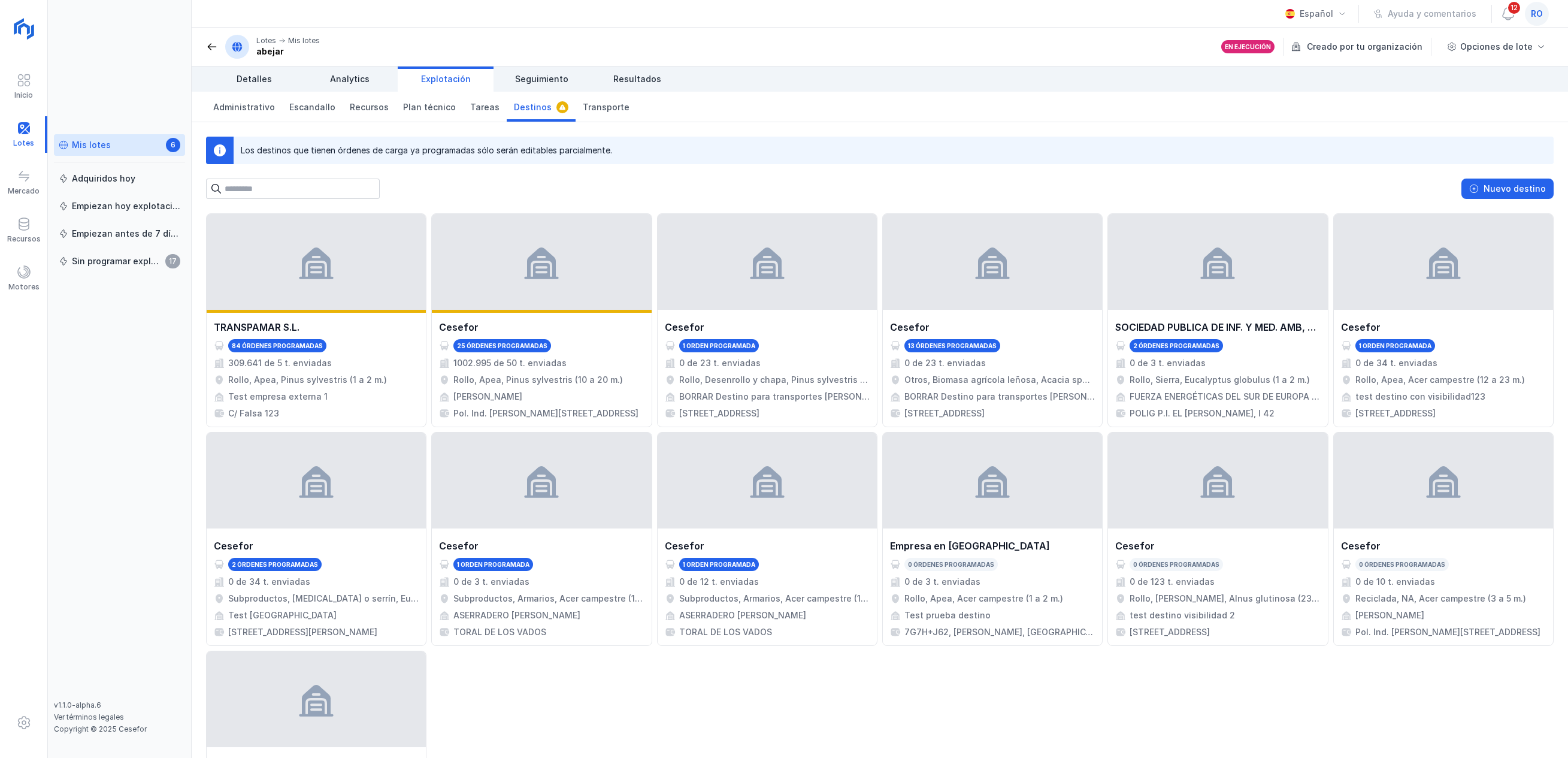 click on "Nuevo destino" 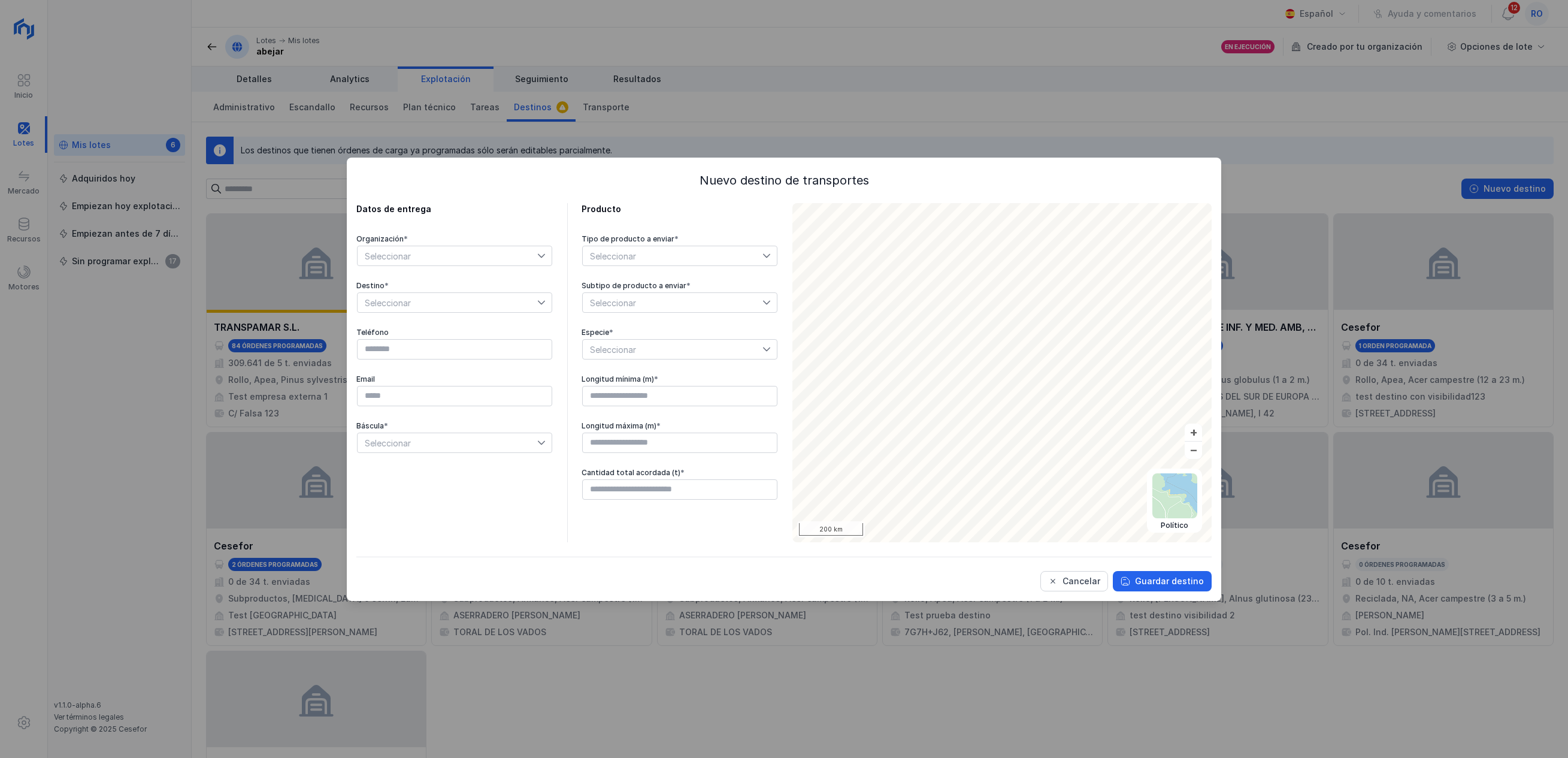 click on "Seleccionar" at bounding box center (673, 349) 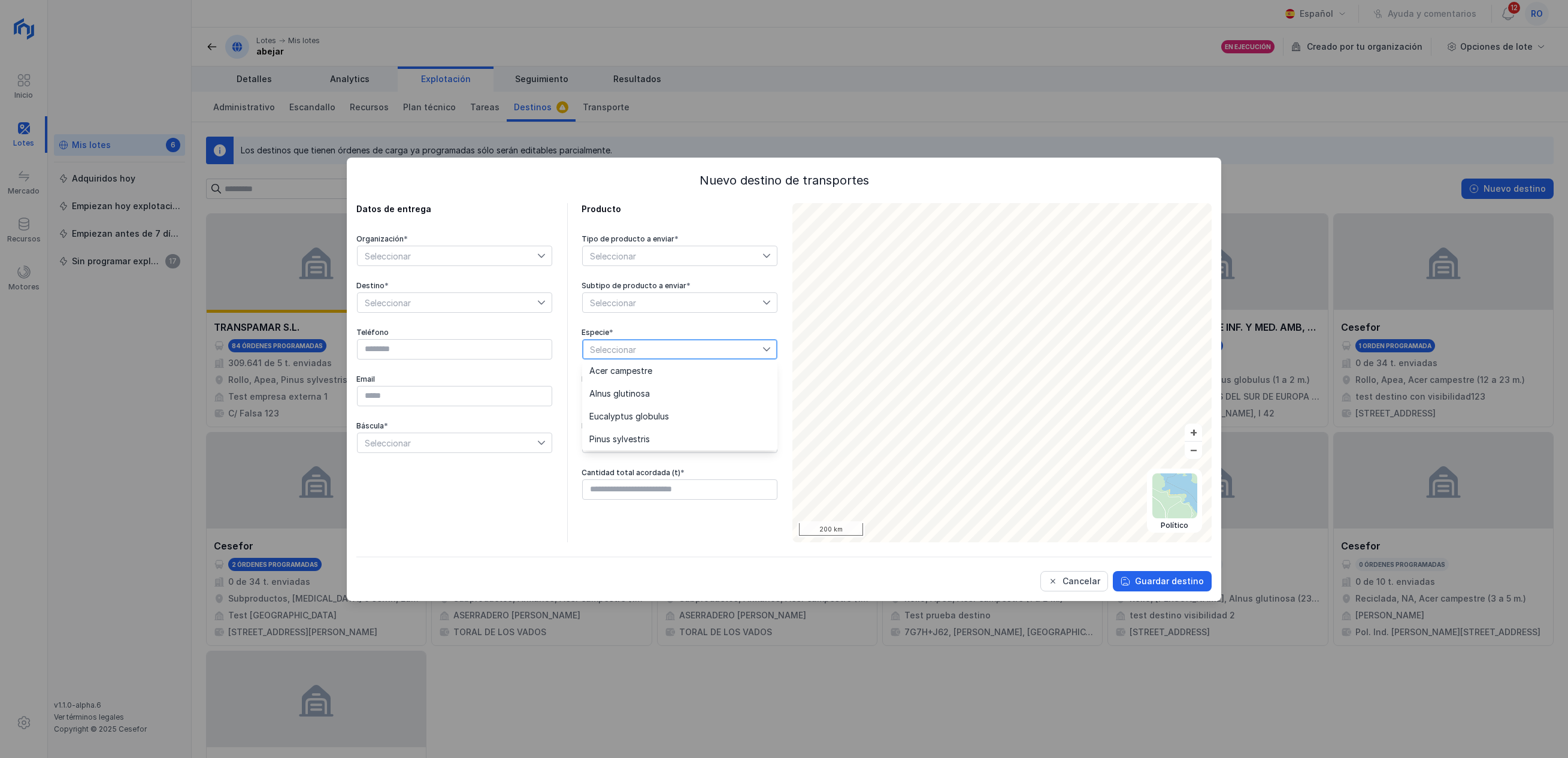 click on "Seleccionar" at bounding box center [673, 349] 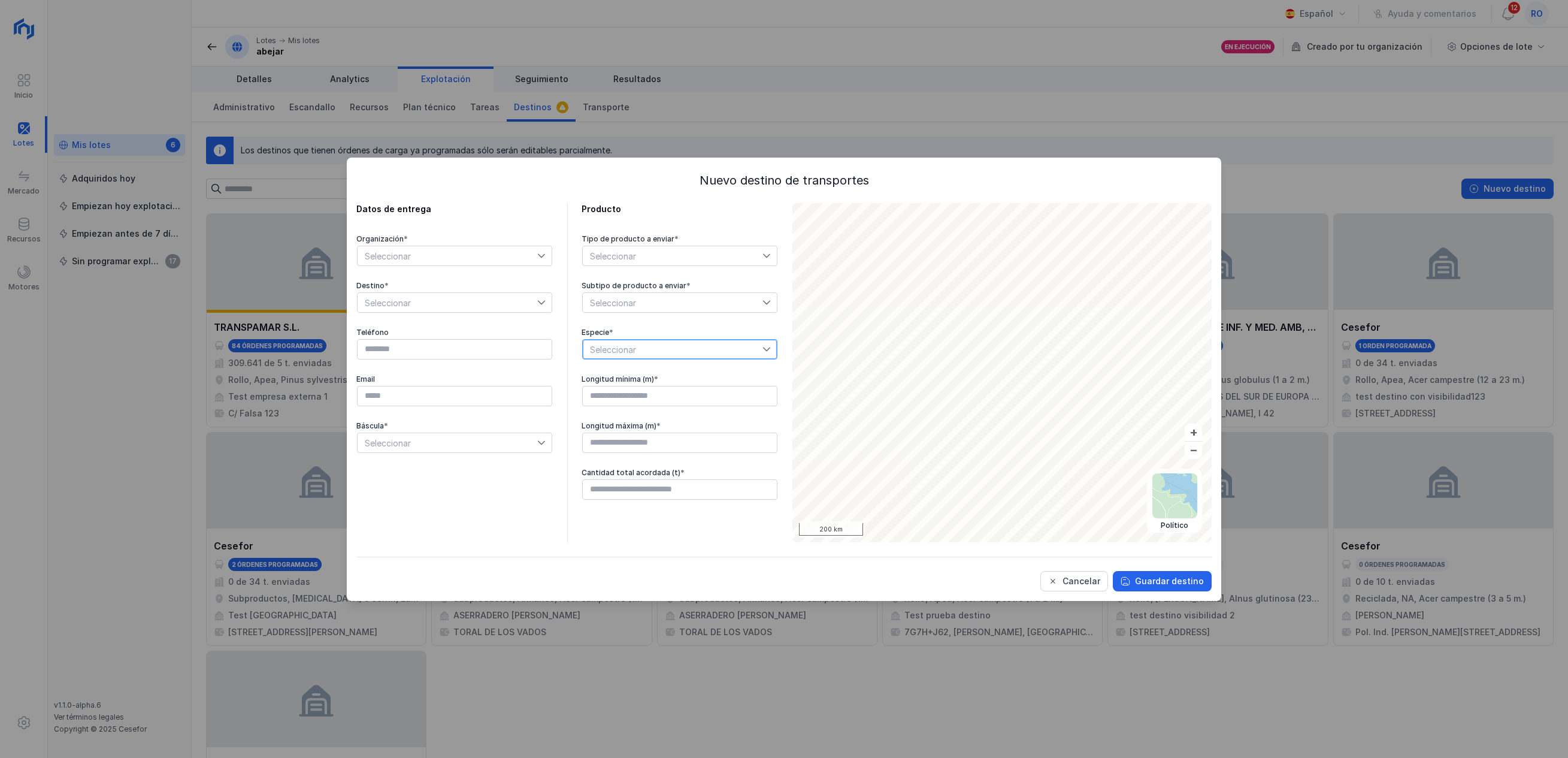 click on "Cancelar" 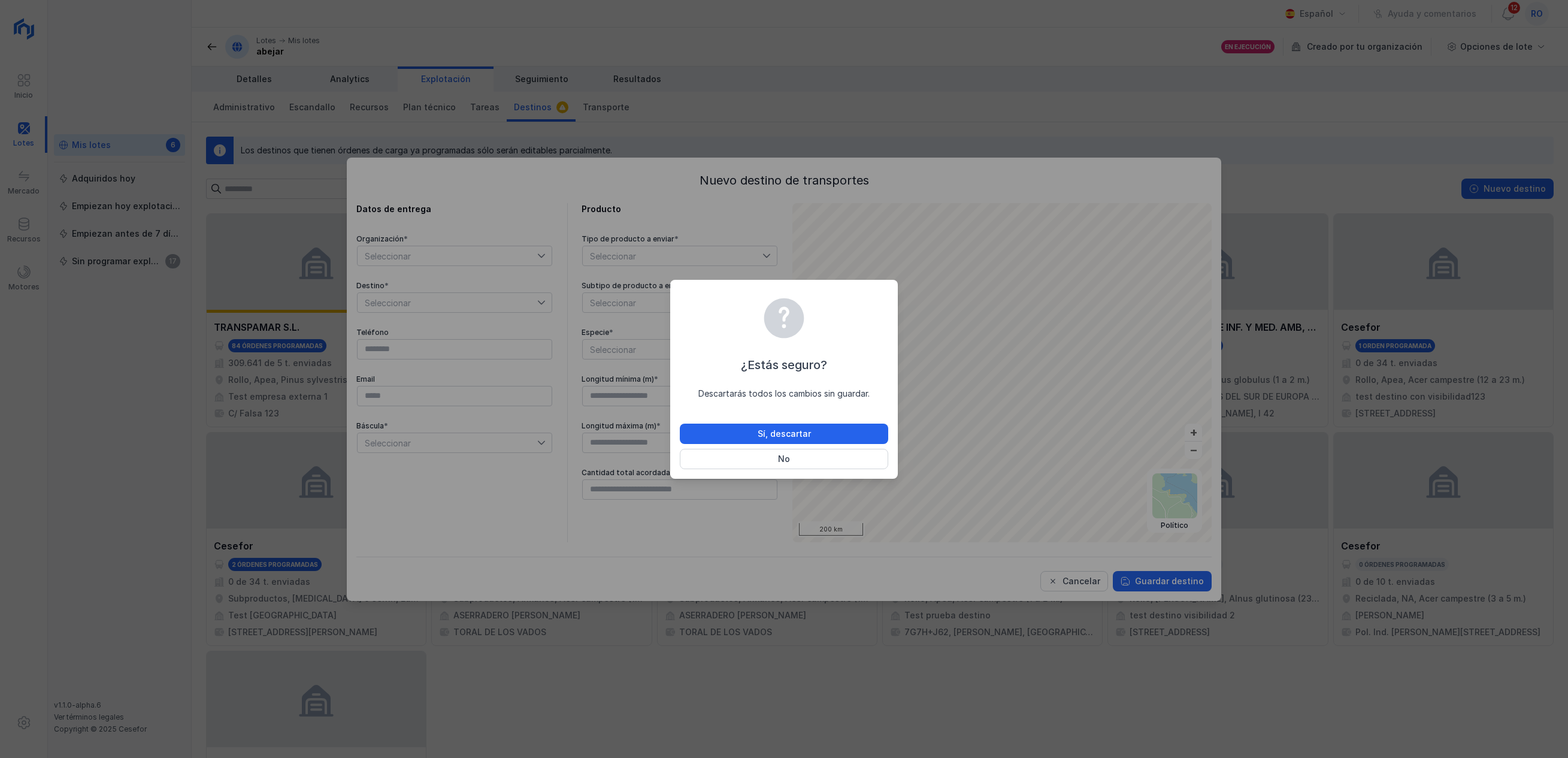 click on "Sí, descartar" at bounding box center (784, 434) 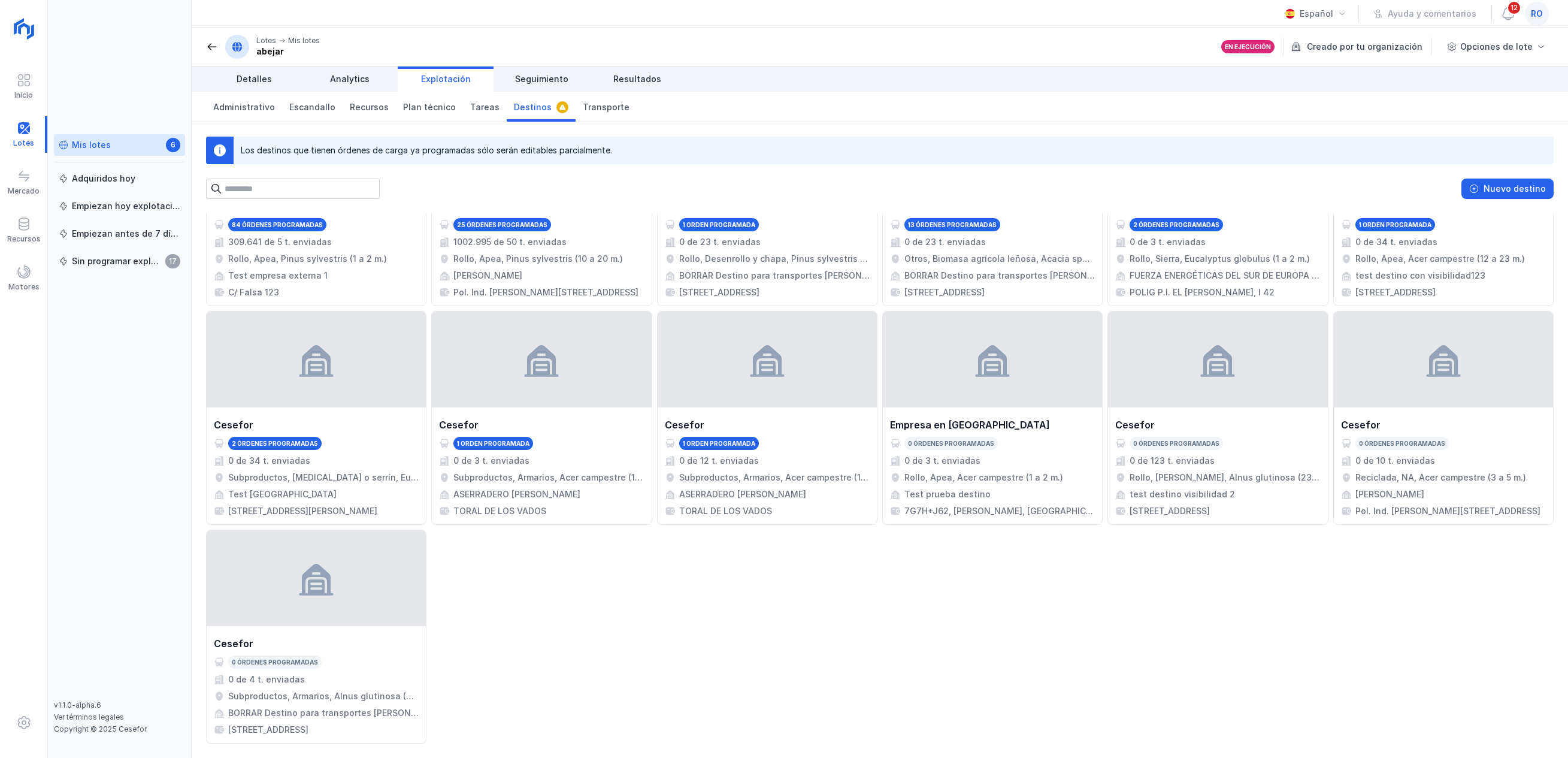 scroll, scrollTop: 0, scrollLeft: 0, axis: both 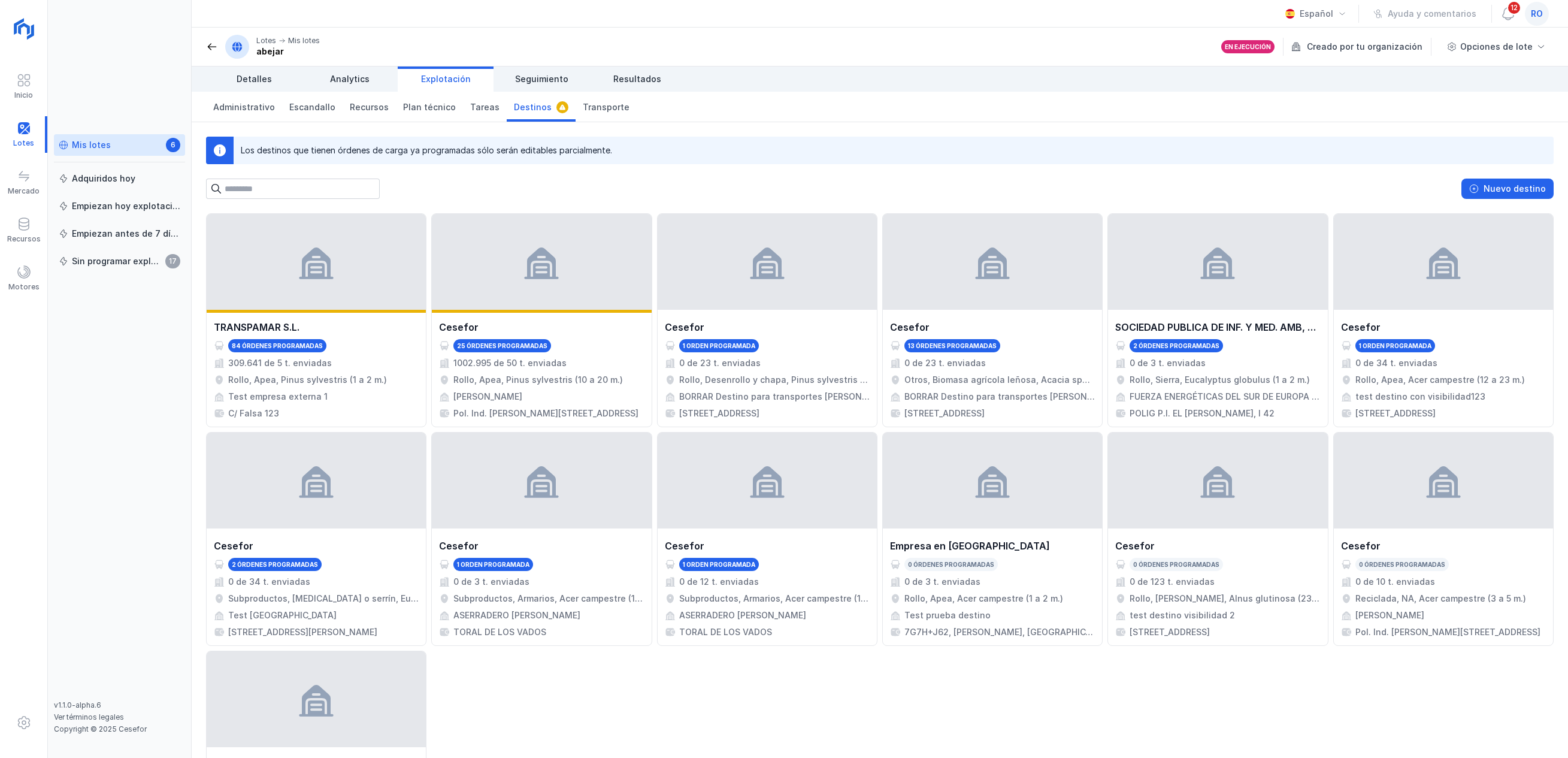 click on "Opciones de lote" at bounding box center [1496, 47] 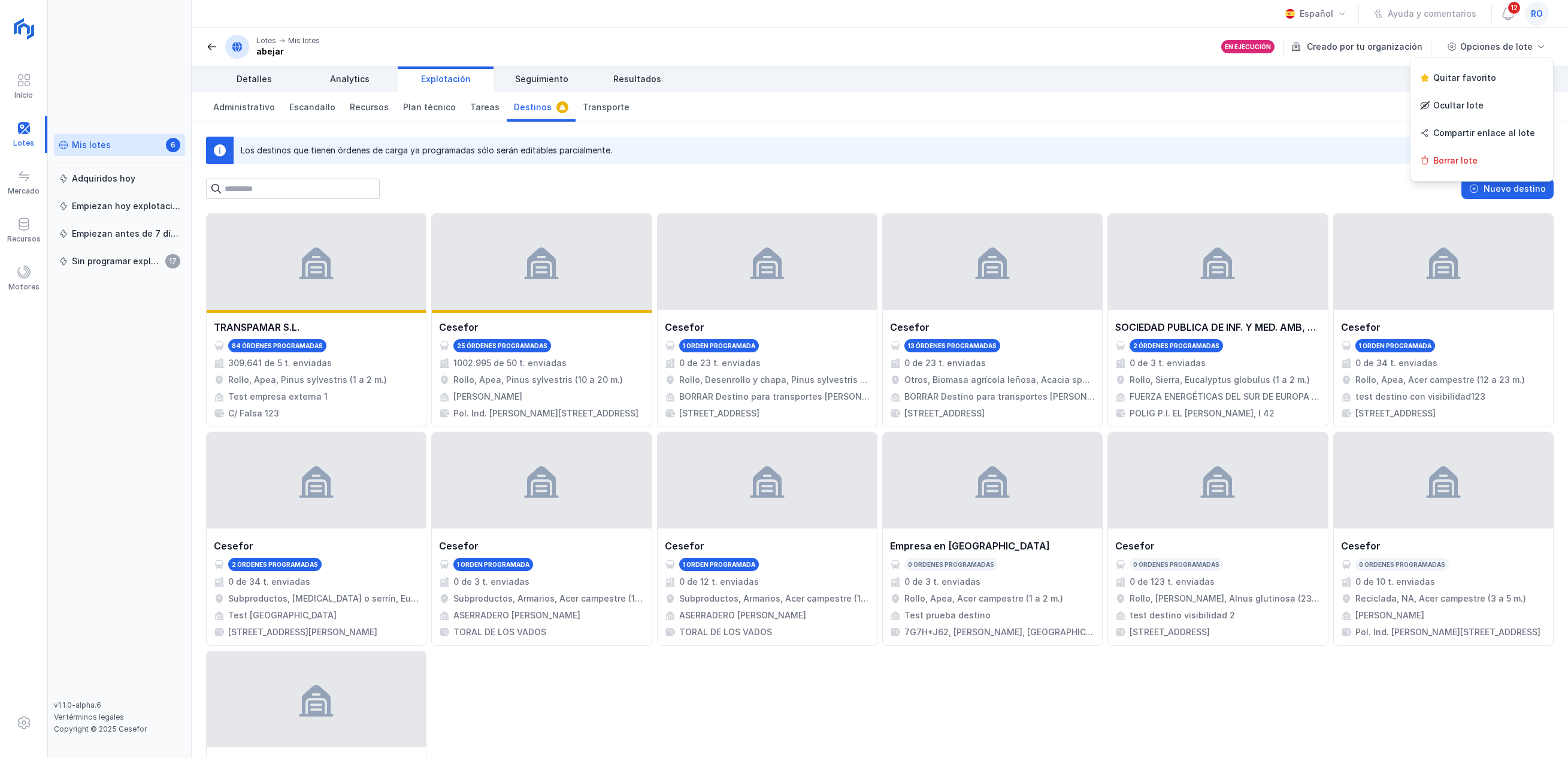 click on "Opciones de lote" at bounding box center [1496, 47] 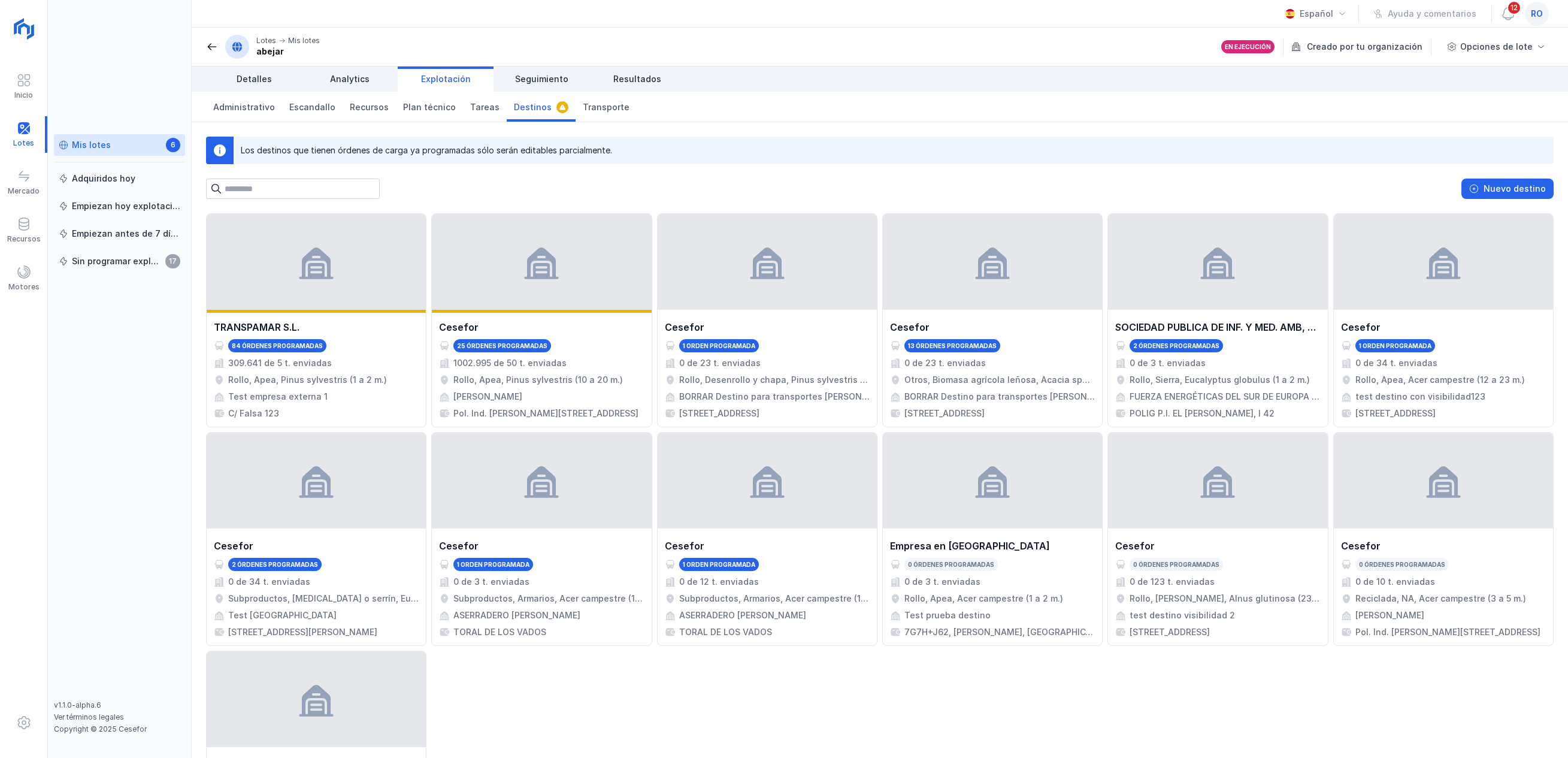 click on "Plan técnico" at bounding box center [429, 107] 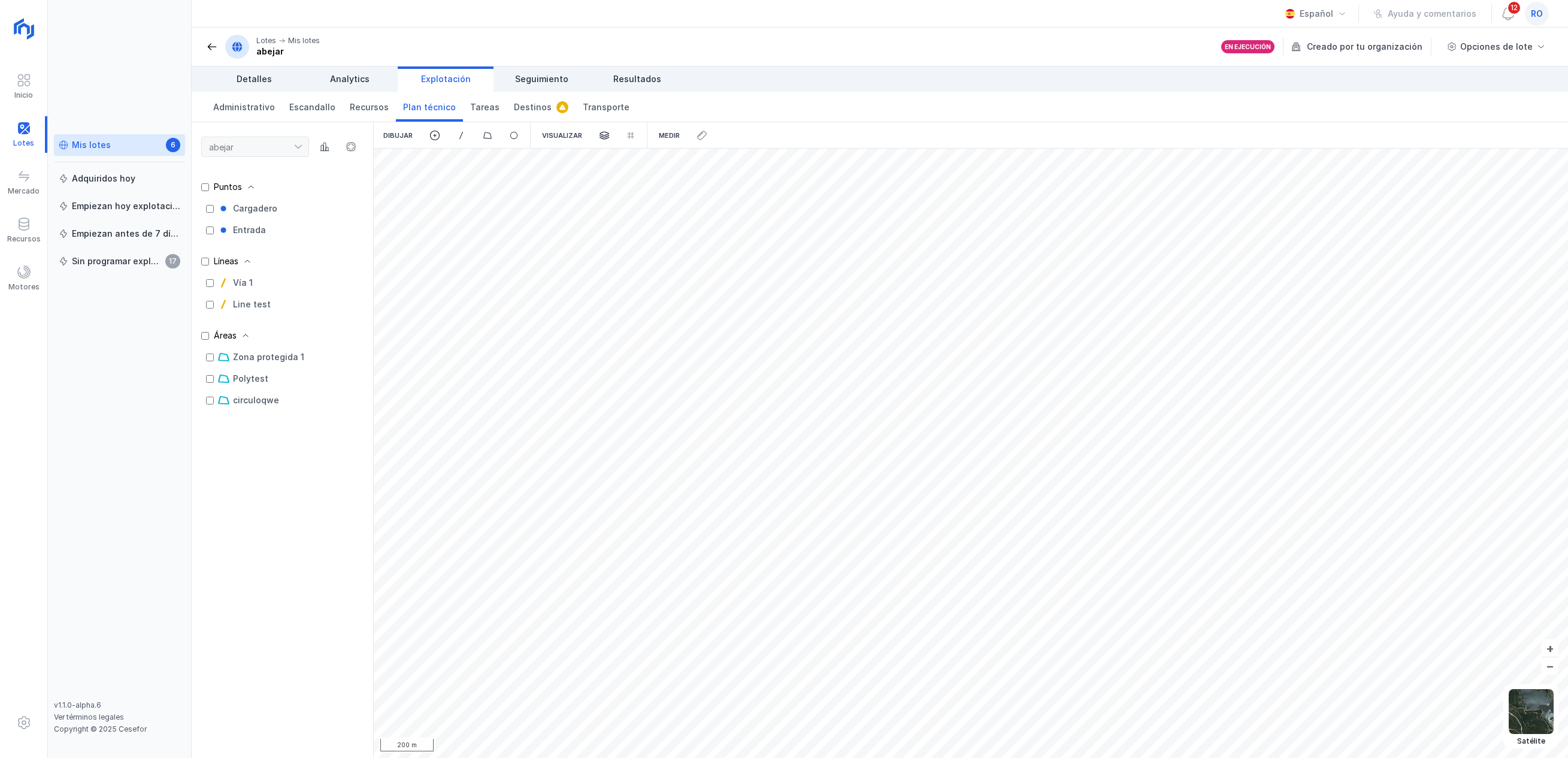 click 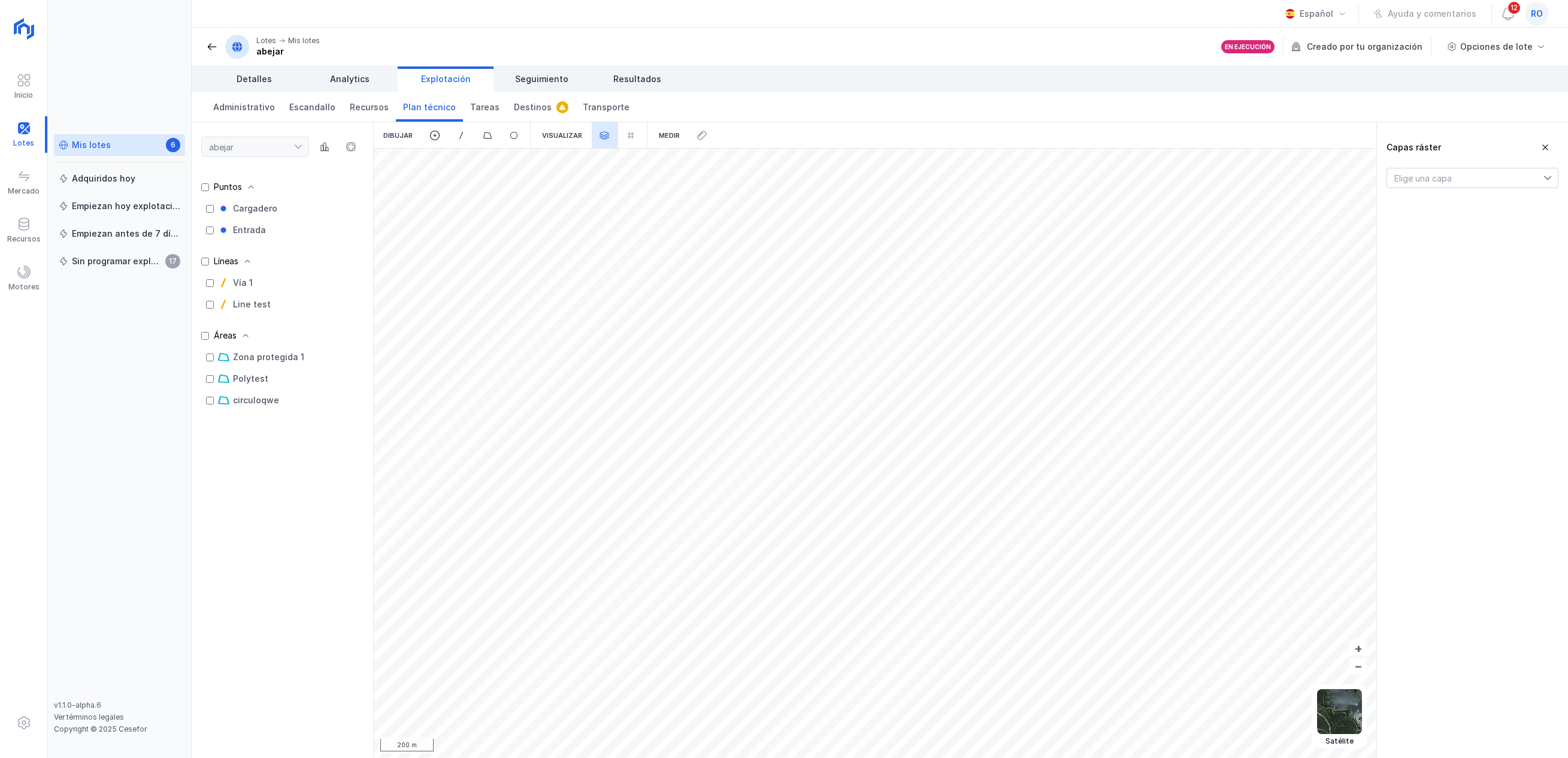 click on "Elige una capa" at bounding box center (1465, 178) 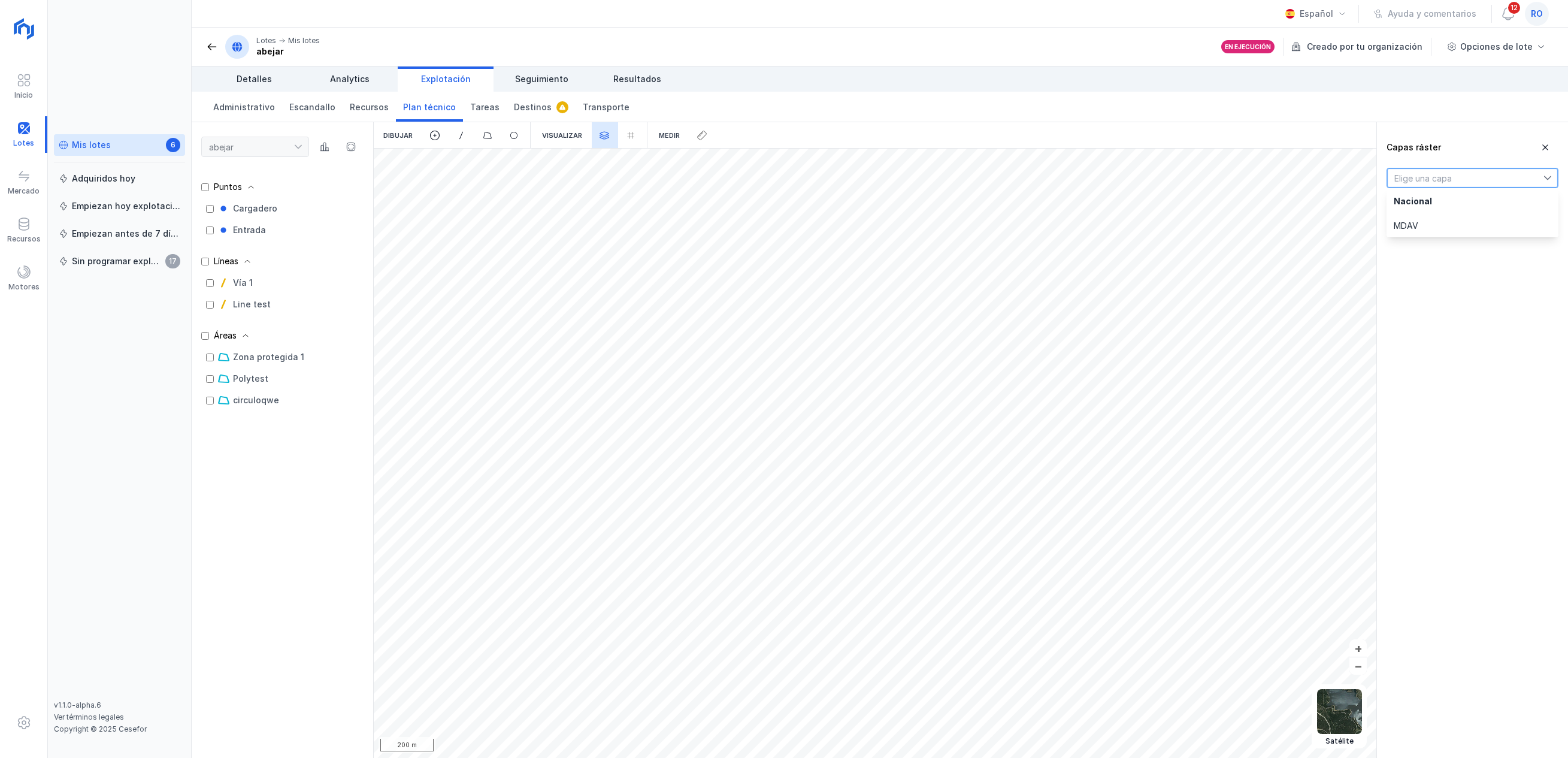 click on "MDAV" 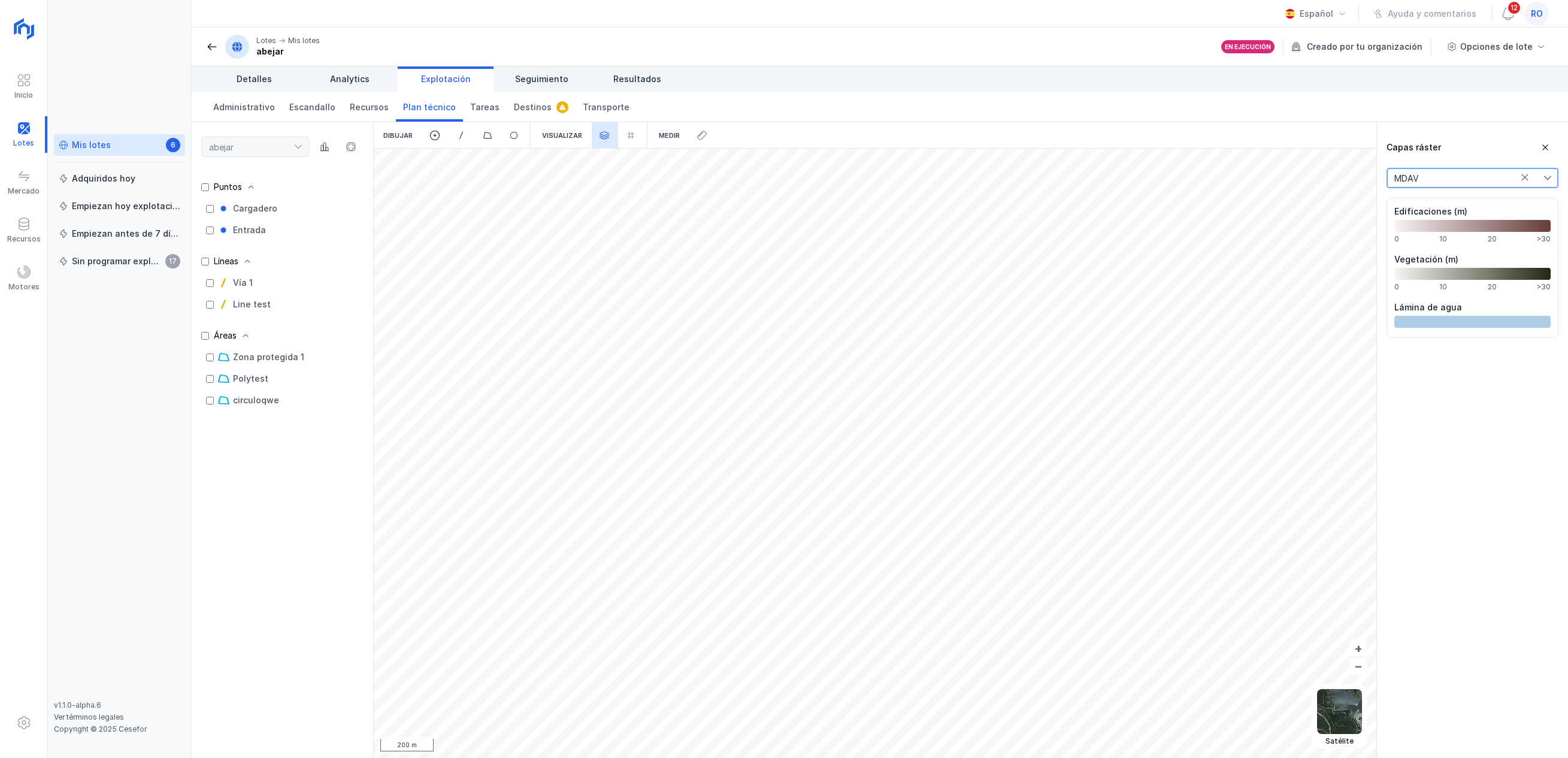 click at bounding box center [1545, 147] 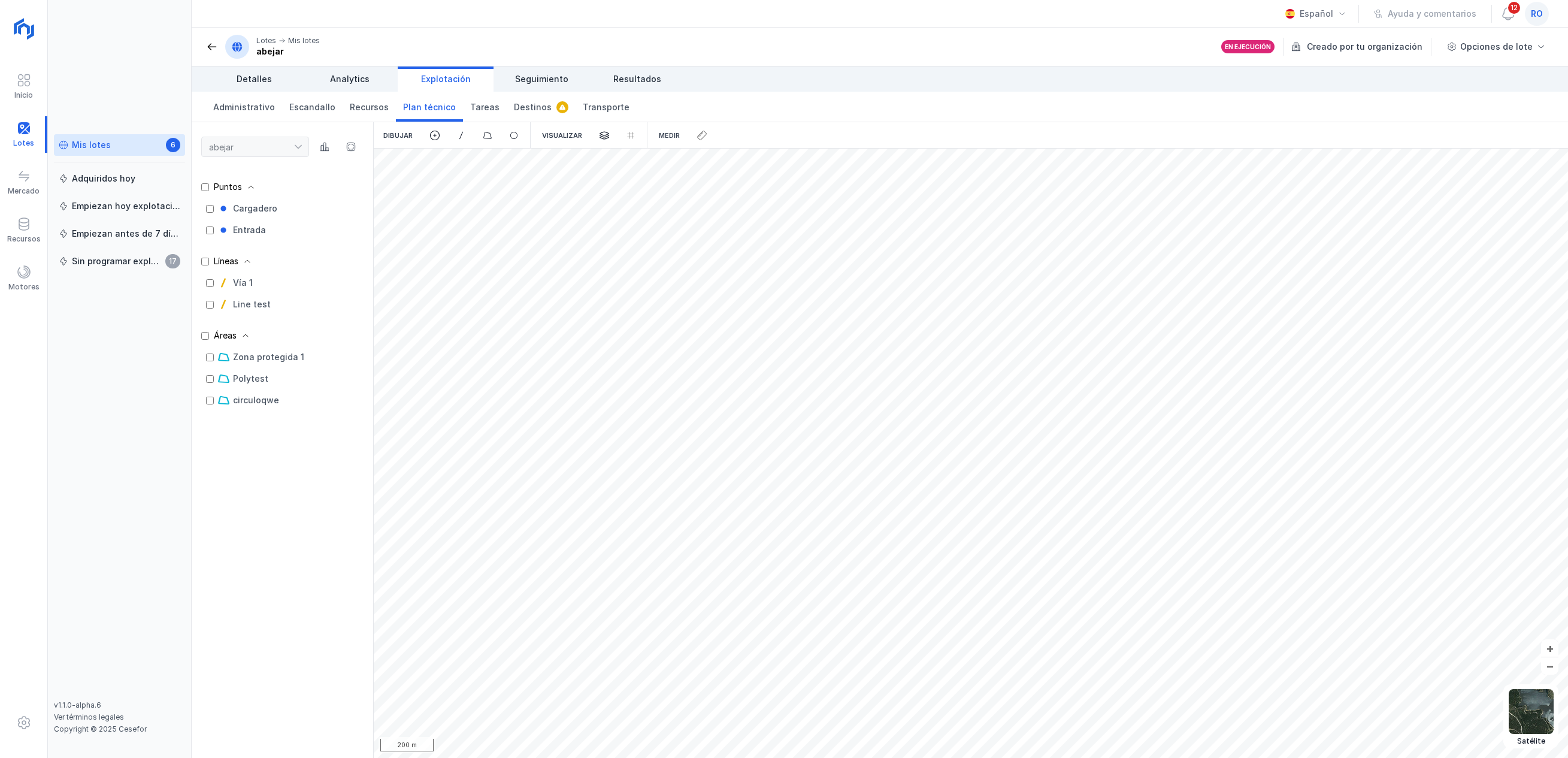 click on "Transporte" at bounding box center (606, 107) 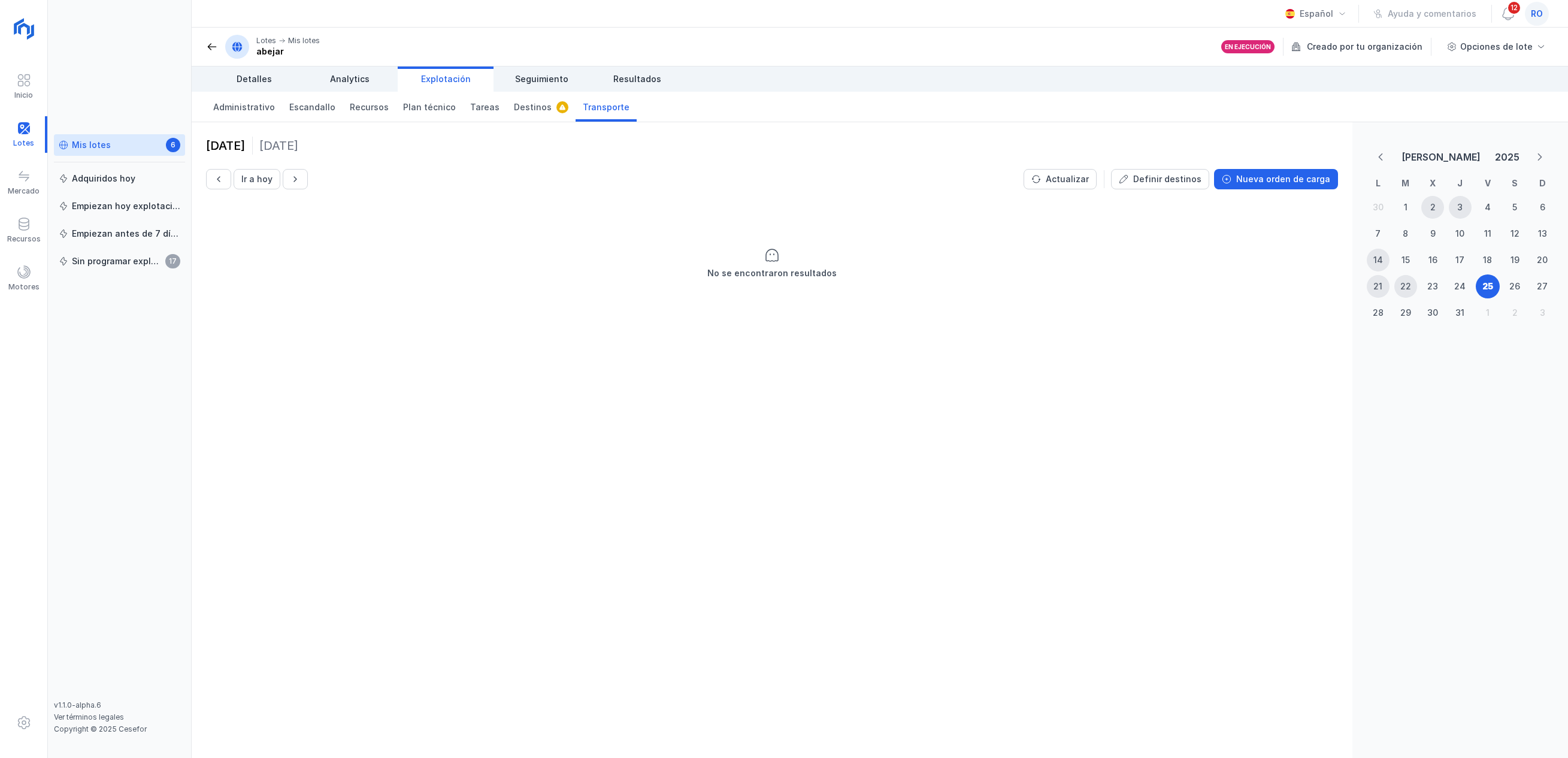 click on "Seguimiento" at bounding box center (541, 79) 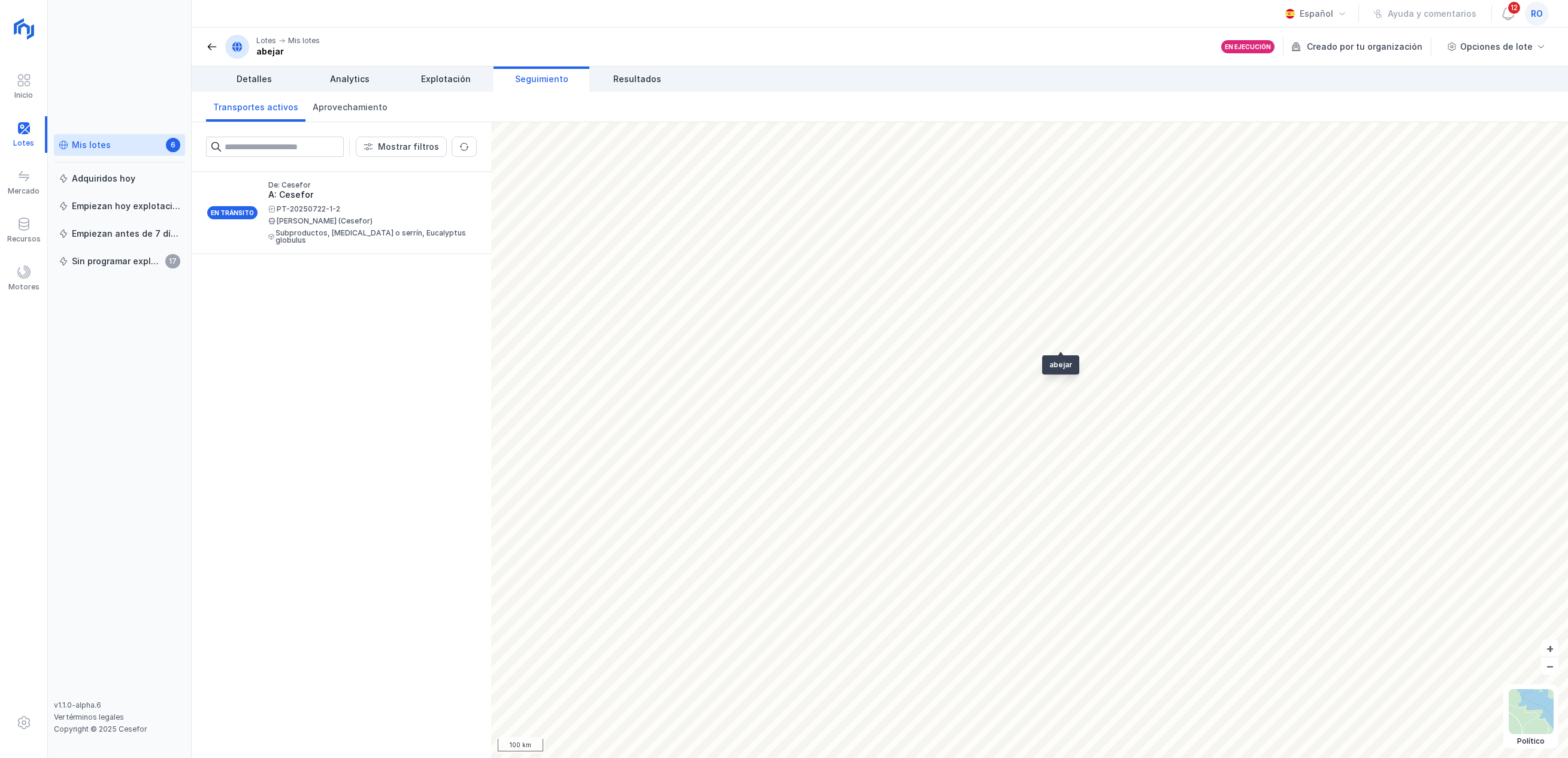 click at bounding box center (1531, 711) 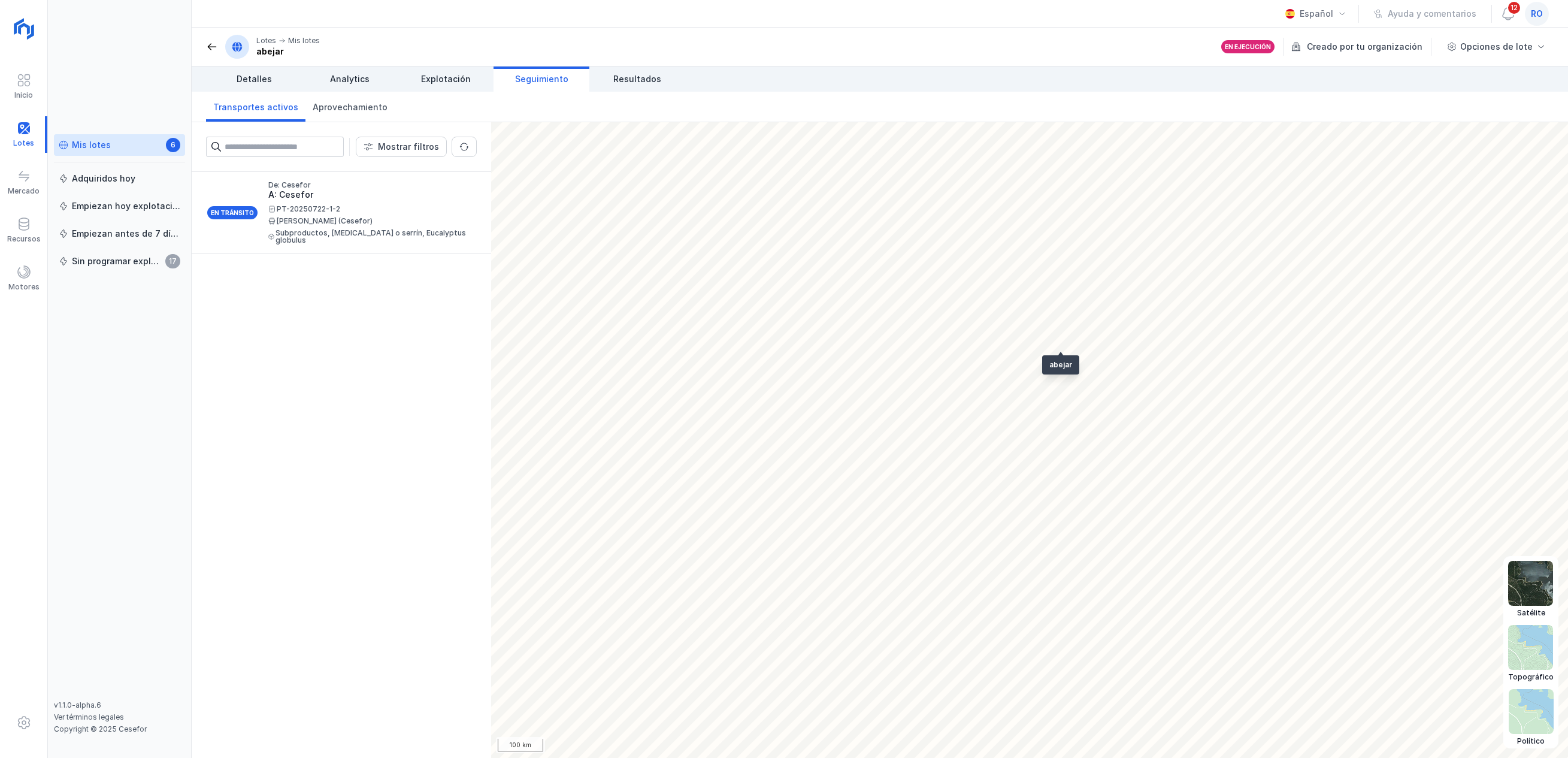 click at bounding box center [1530, 583] 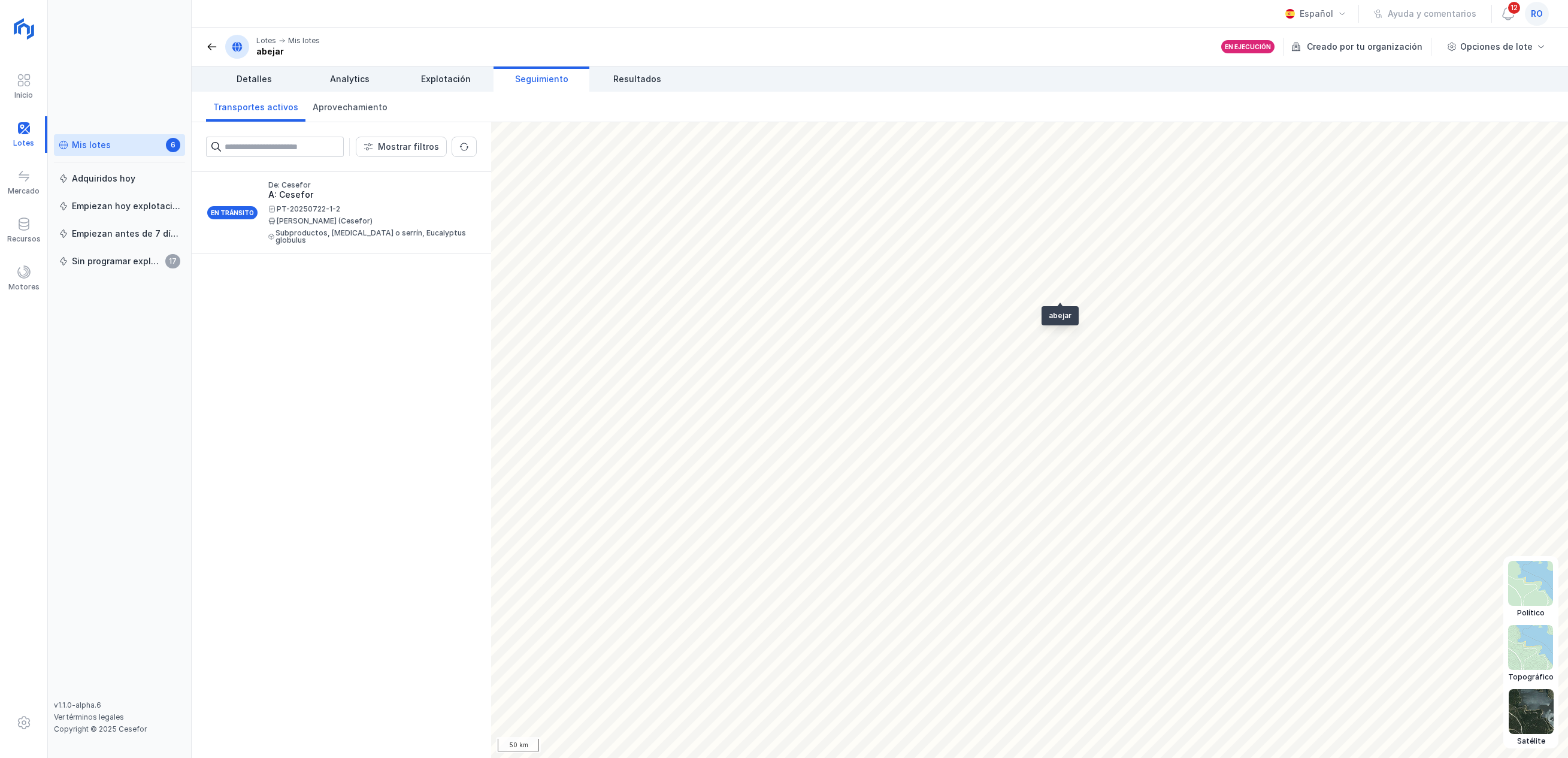 click at bounding box center [1530, 647] 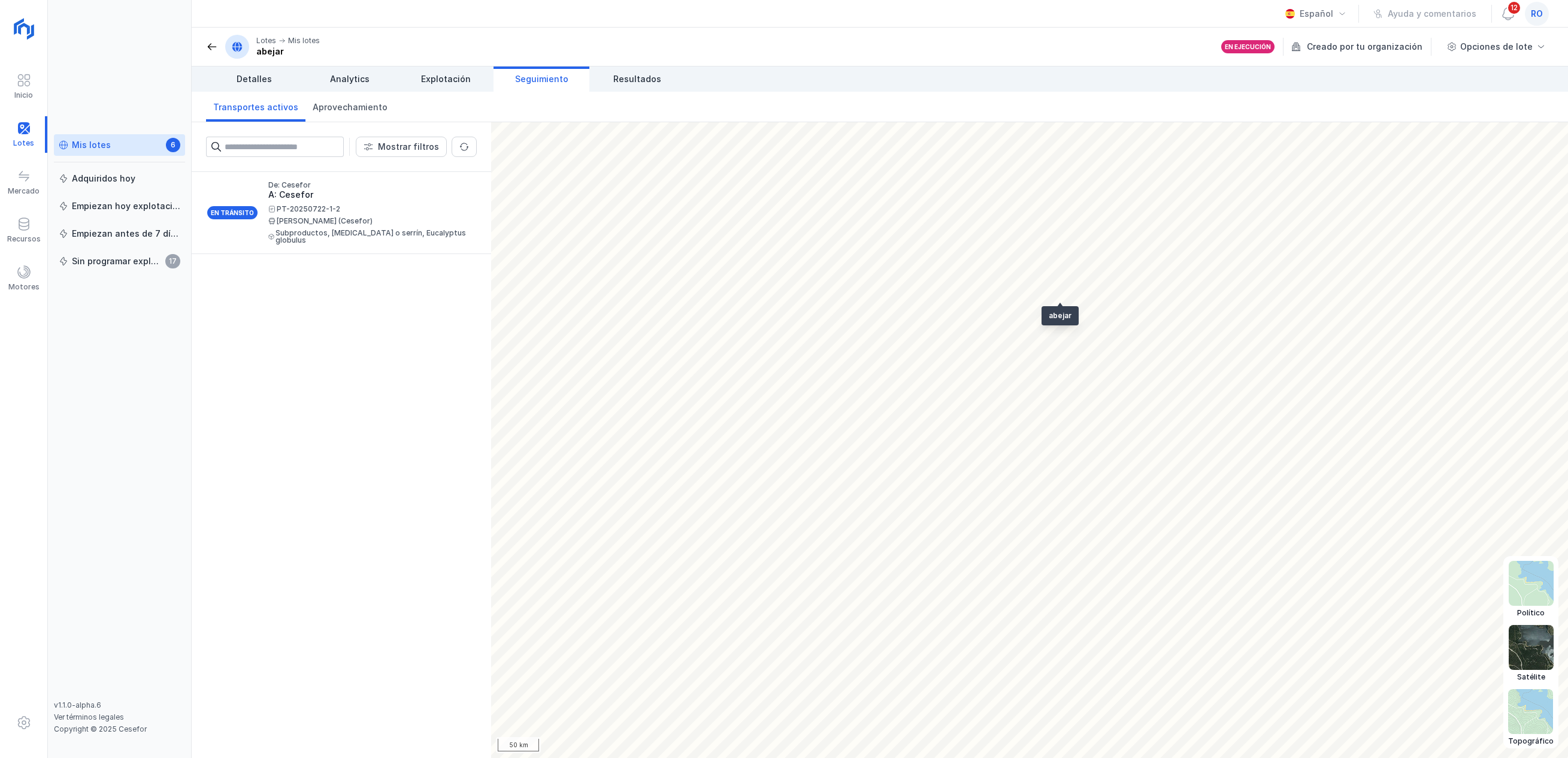 click at bounding box center [1531, 583] 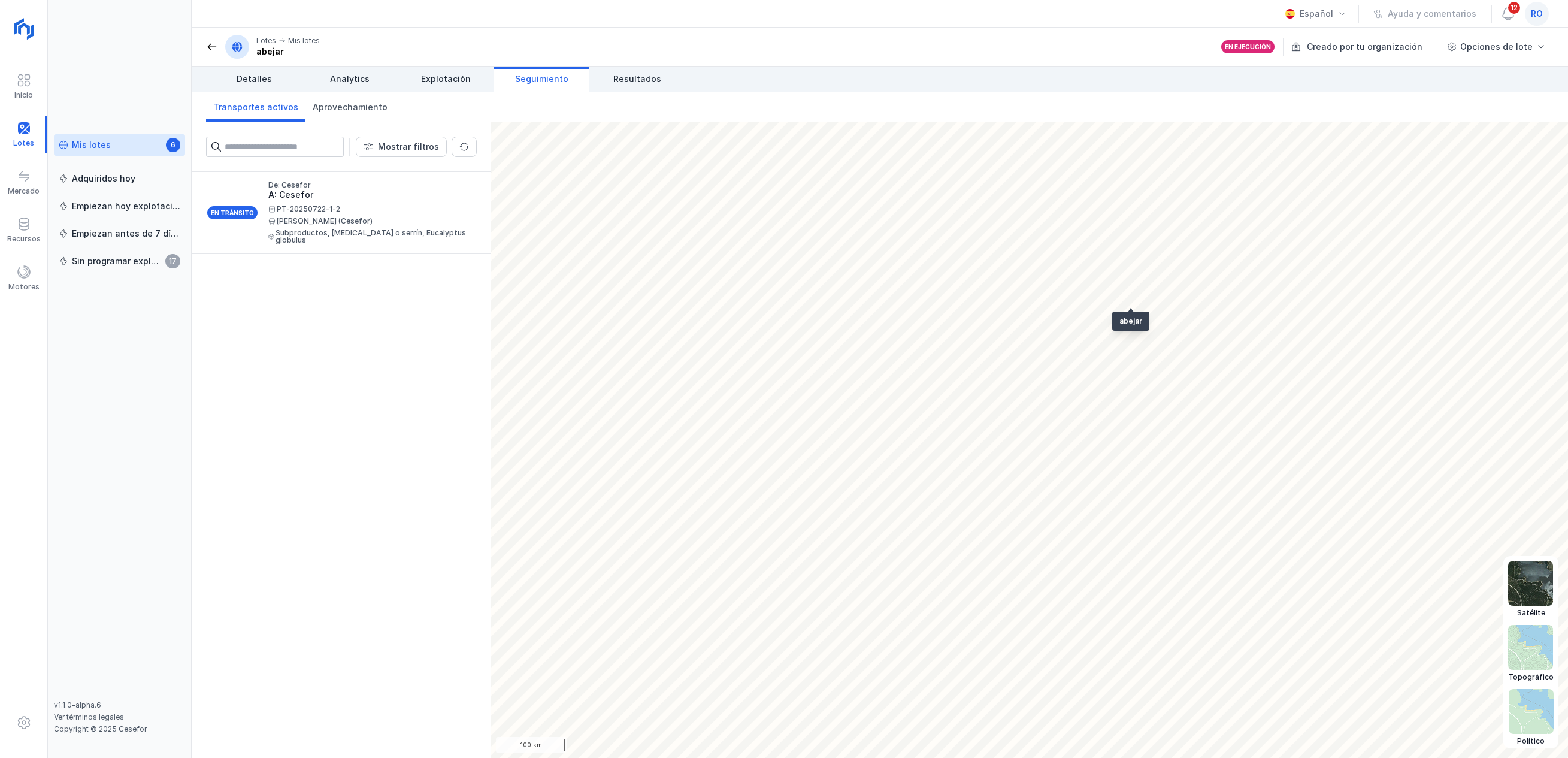 click at bounding box center [212, 47] 